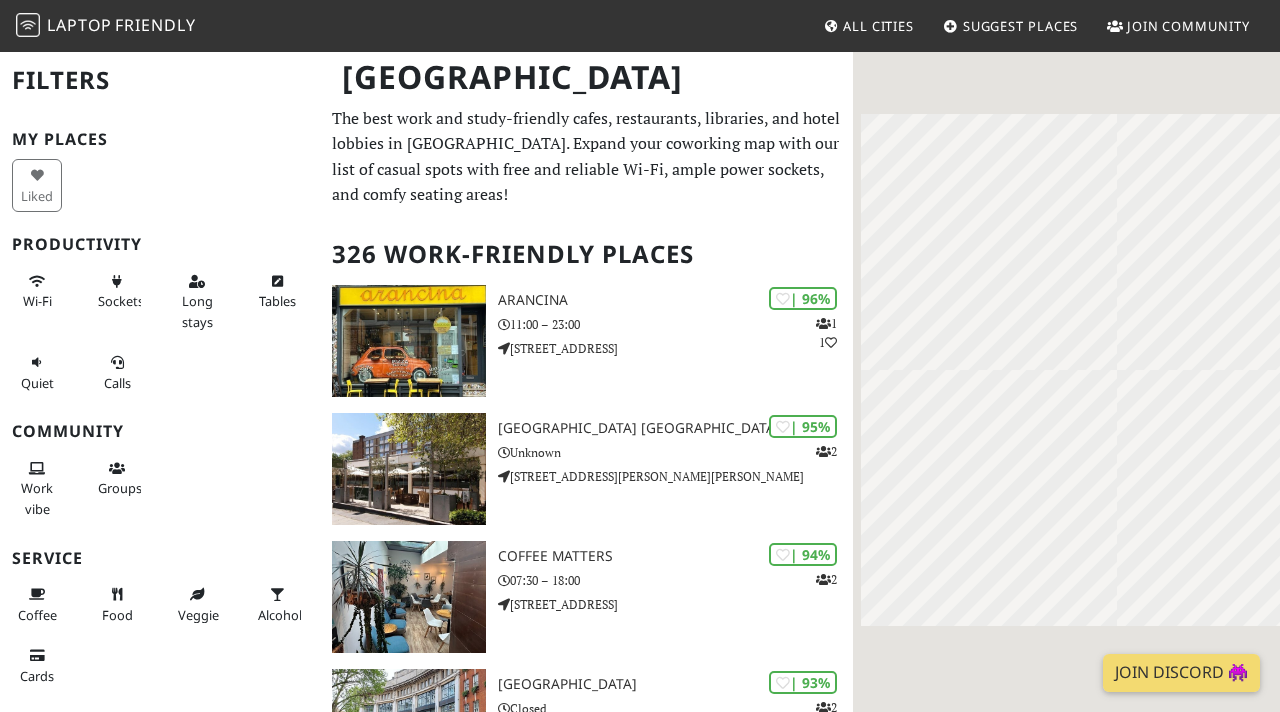 scroll, scrollTop: 0, scrollLeft: 0, axis: both 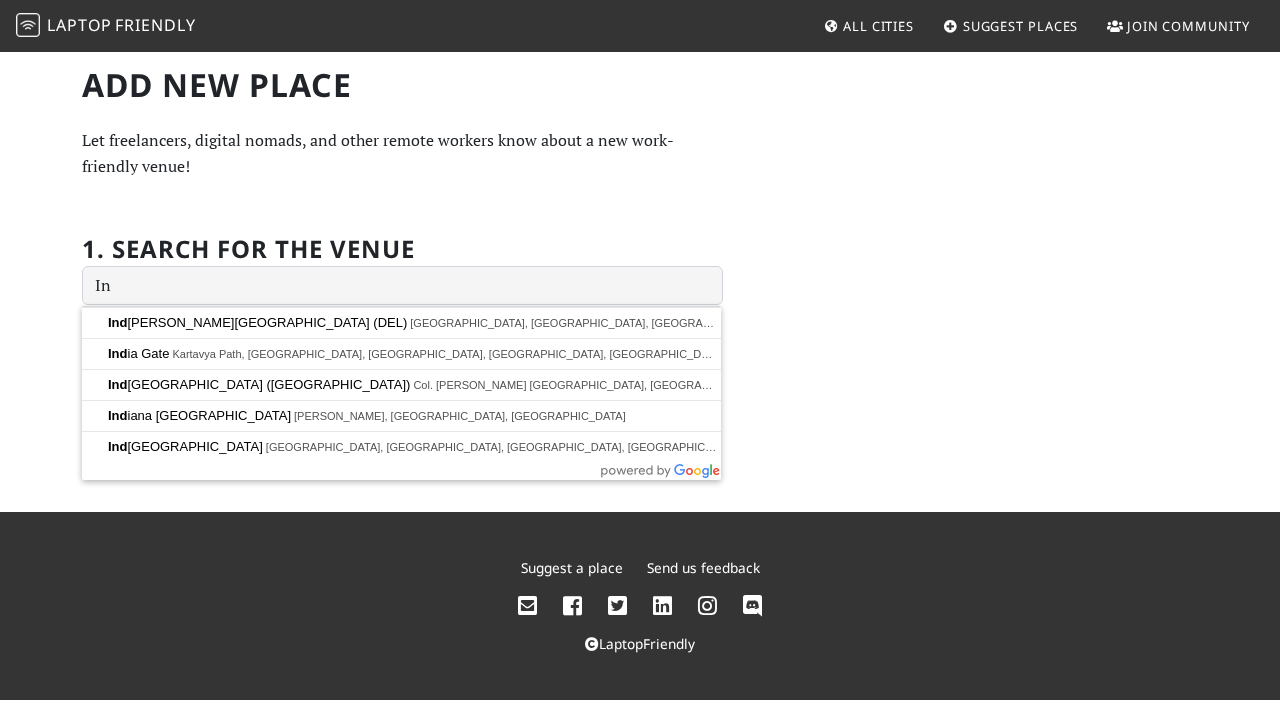 type on "I" 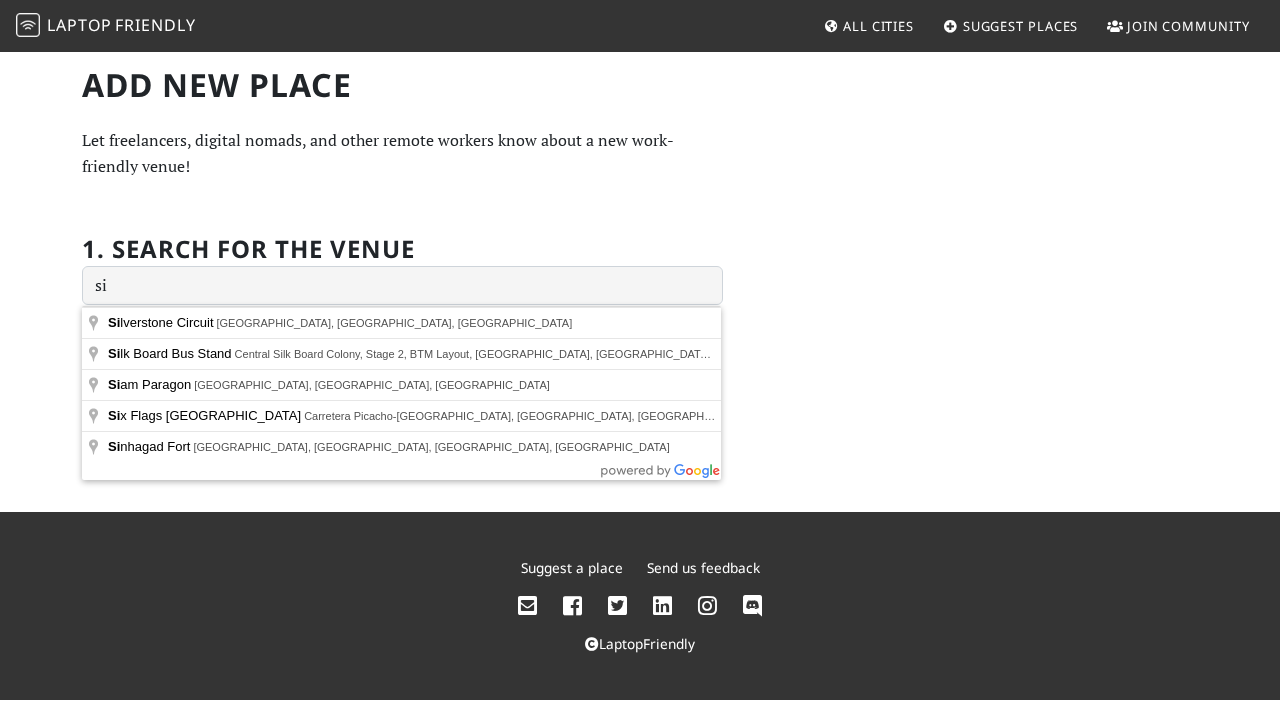type on "s" 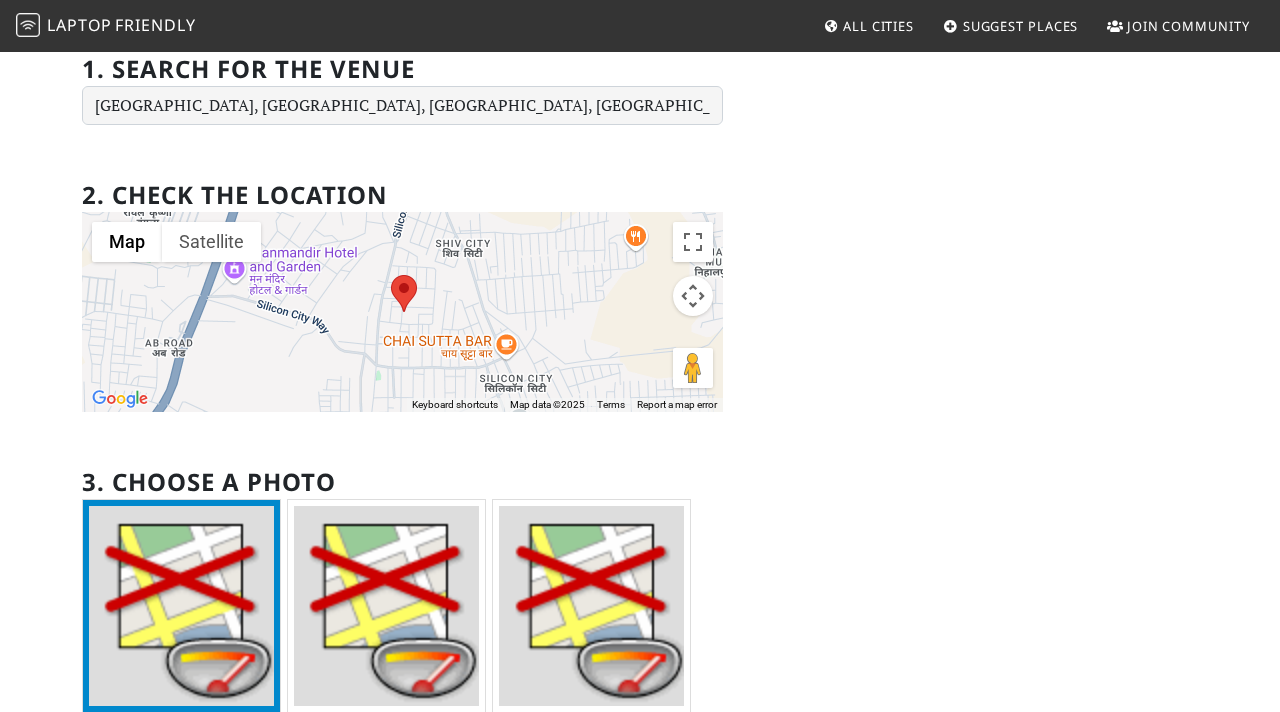 scroll, scrollTop: 182, scrollLeft: 0, axis: vertical 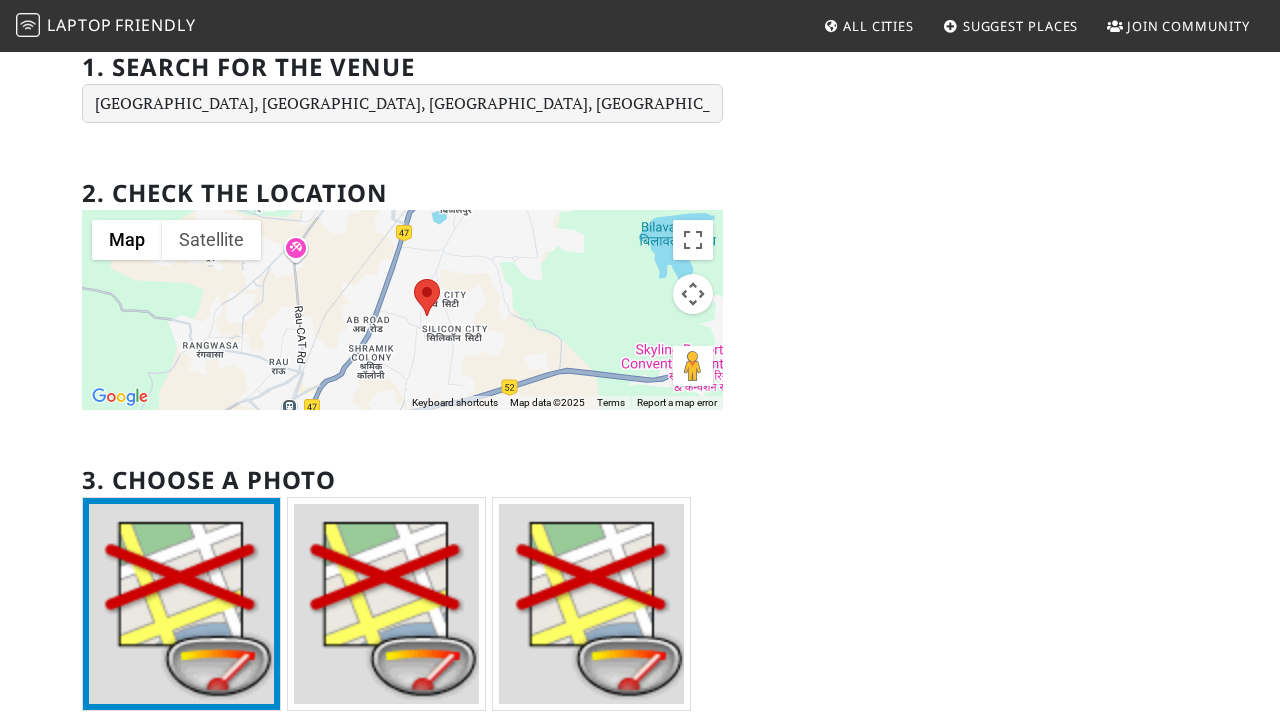 drag, startPoint x: 398, startPoint y: 352, endPoint x: 401, endPoint y: 319, distance: 33.13608 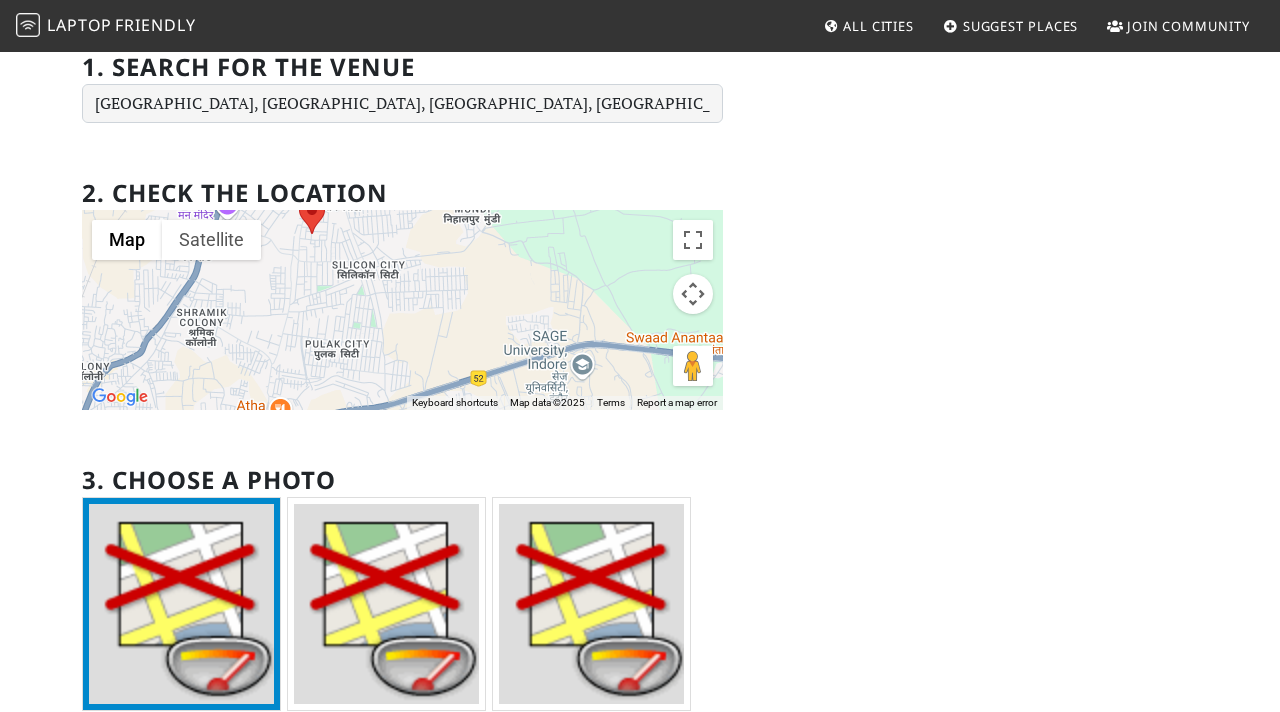 drag, startPoint x: 363, startPoint y: 331, endPoint x: 368, endPoint y: 246, distance: 85.146935 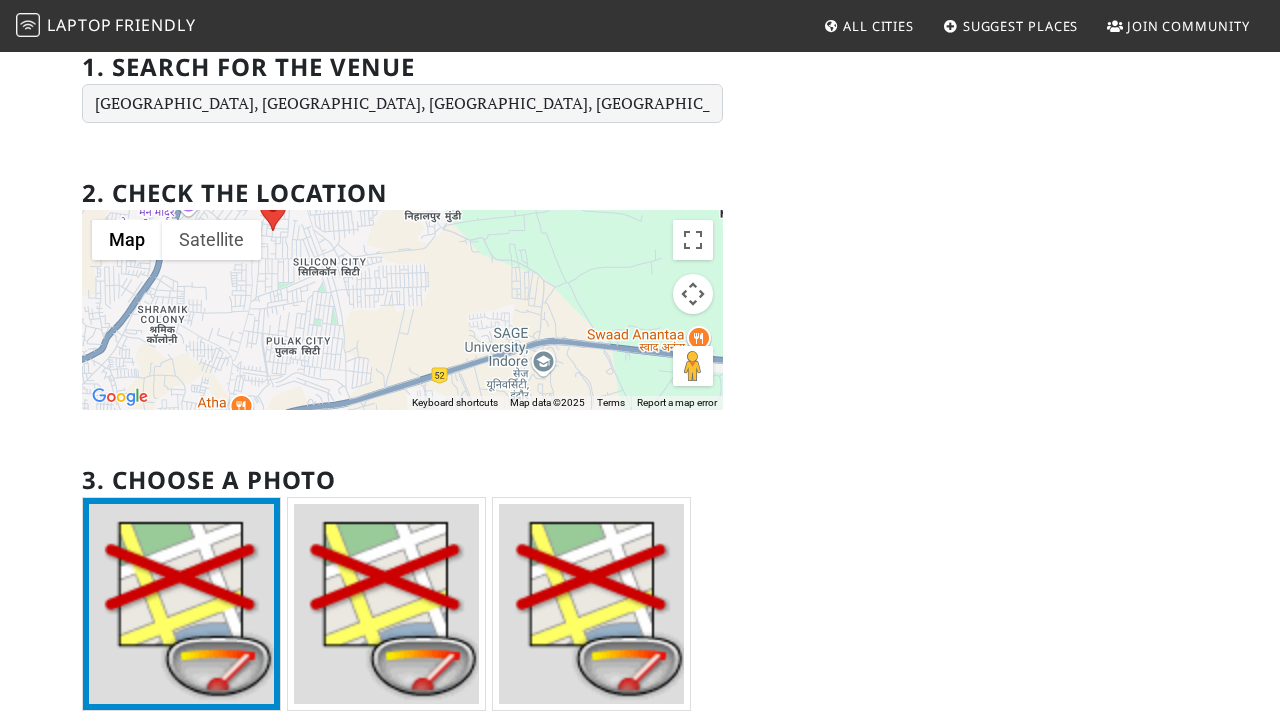 drag, startPoint x: 370, startPoint y: 337, endPoint x: 329, endPoint y: 334, distance: 41.109608 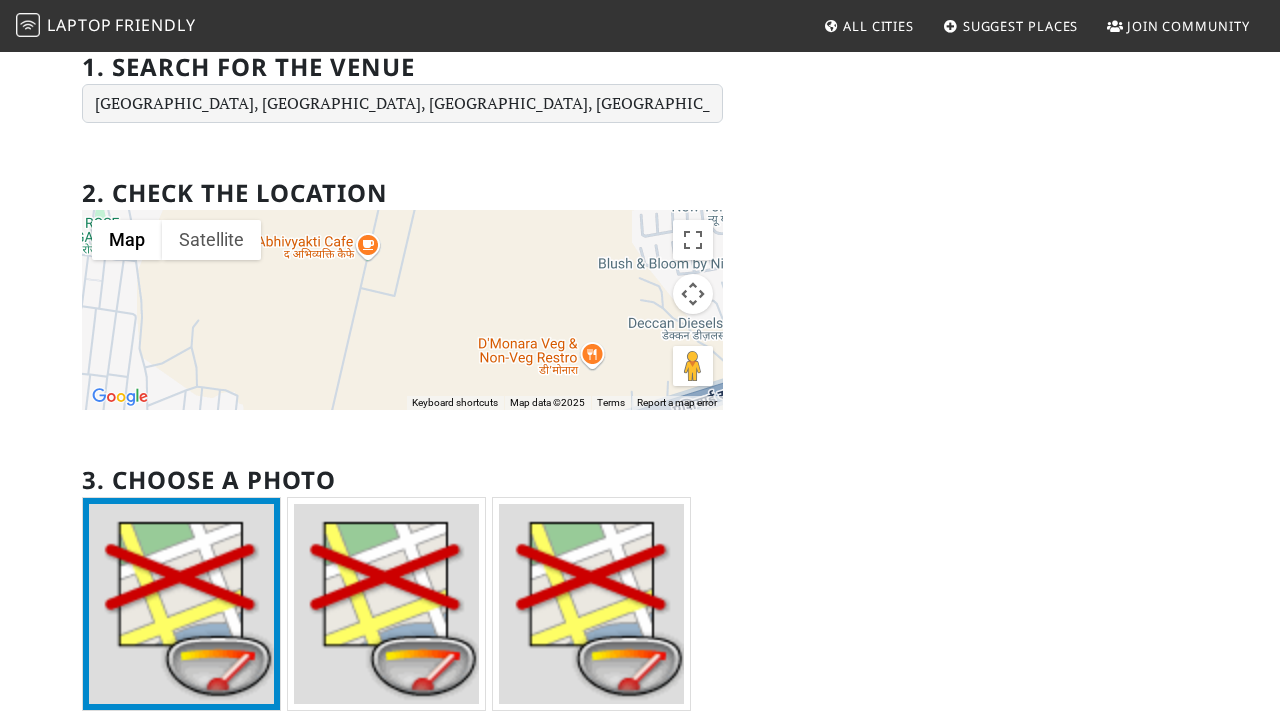 click at bounding box center [402, 310] 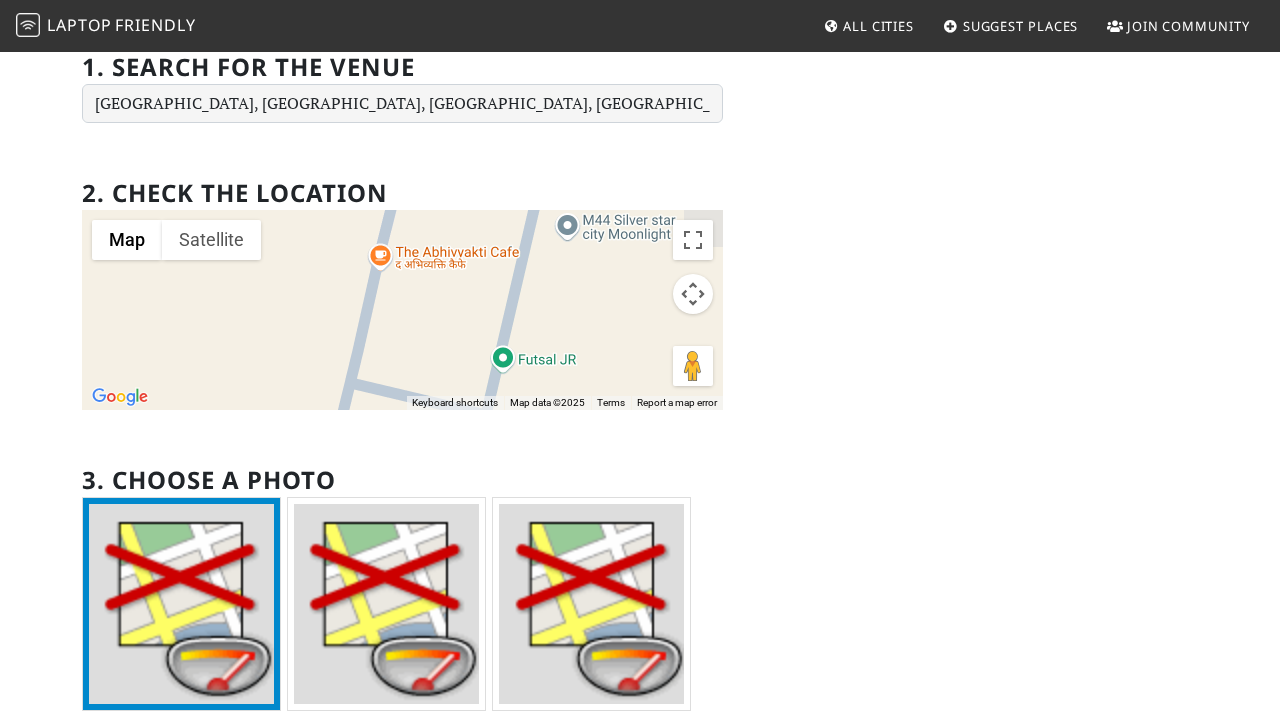 drag, startPoint x: 364, startPoint y: 281, endPoint x: 362, endPoint y: 392, distance: 111.01801 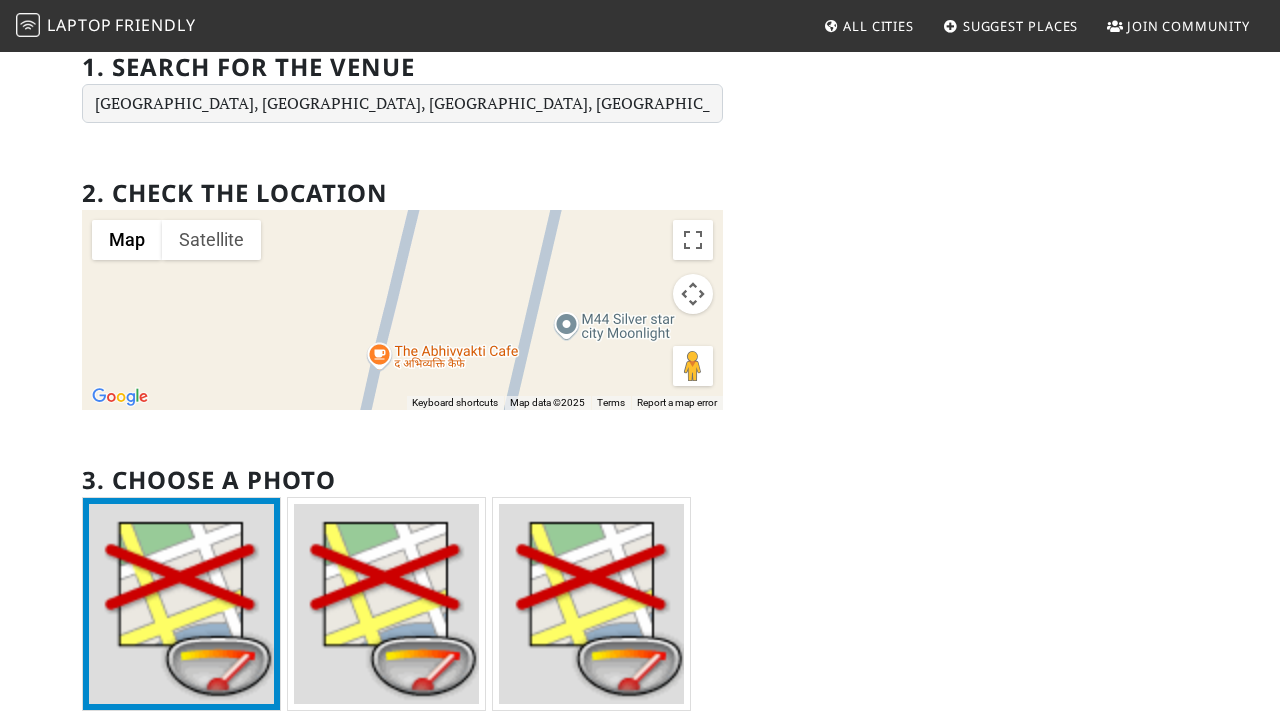 drag, startPoint x: 364, startPoint y: 405, endPoint x: 364, endPoint y: 468, distance: 63 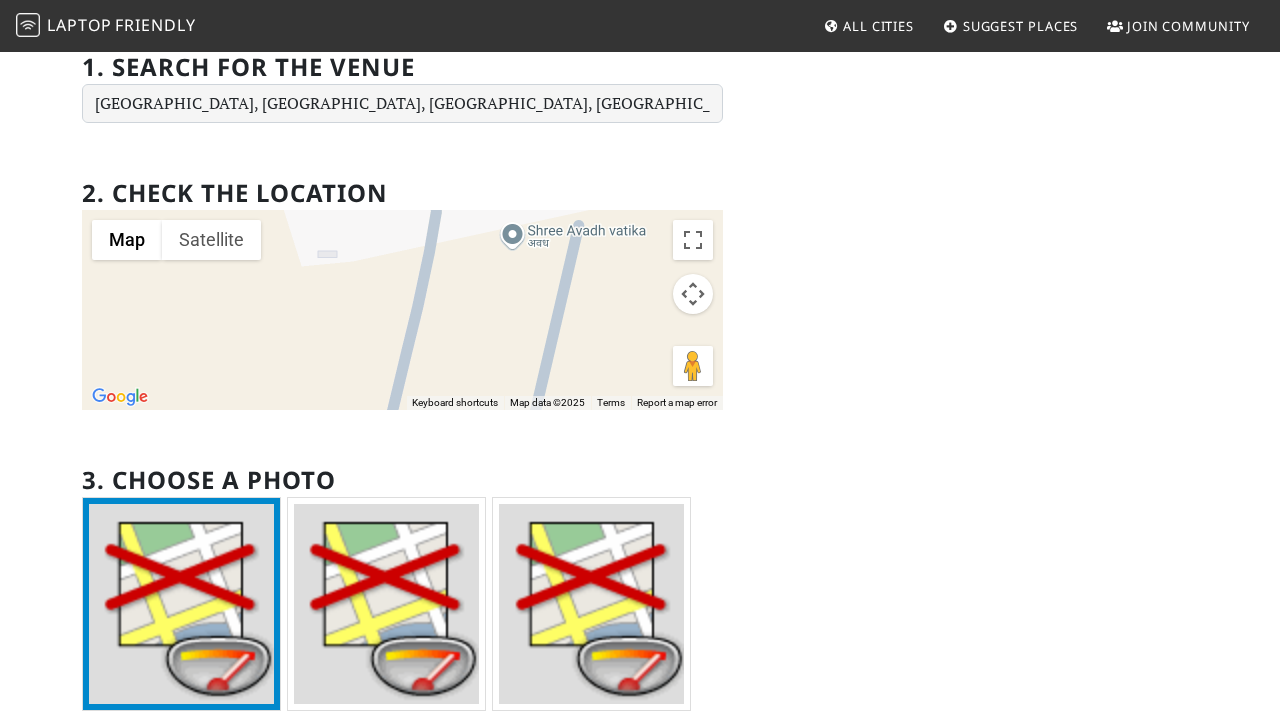 drag, startPoint x: 363, startPoint y: 308, endPoint x: 362, endPoint y: 429, distance: 121.004135 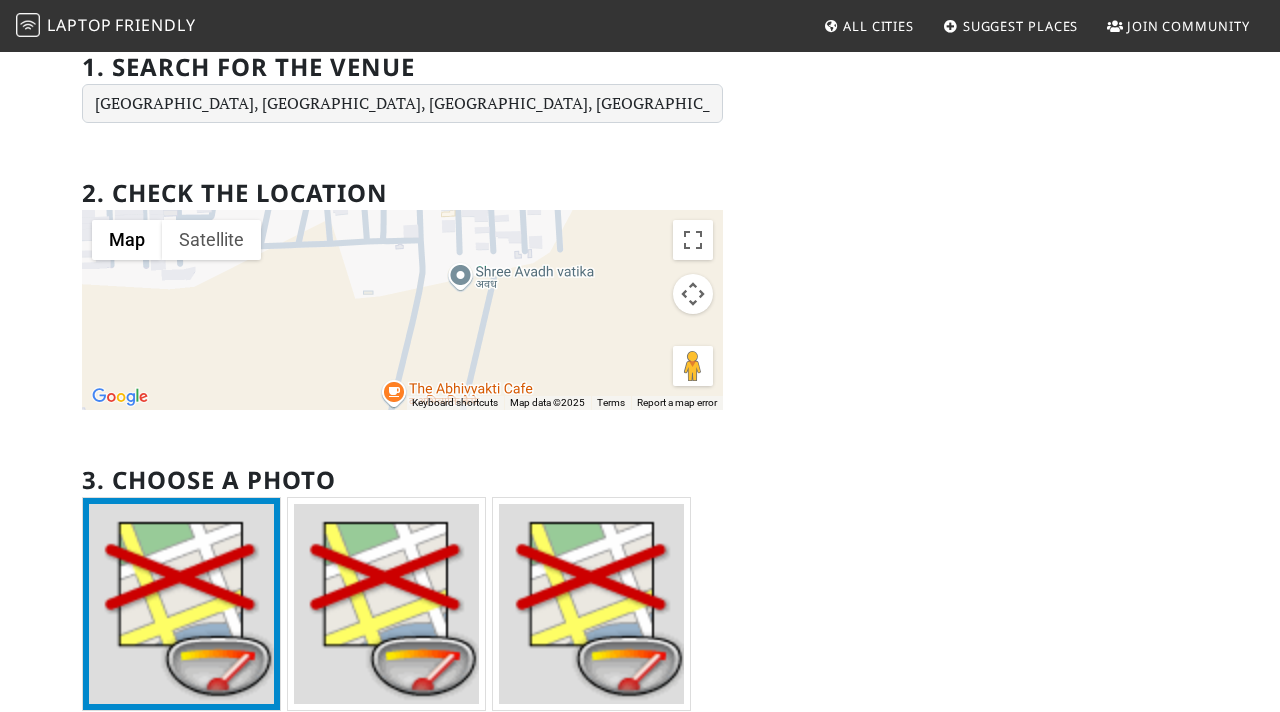 drag, startPoint x: 408, startPoint y: 330, endPoint x: 409, endPoint y: 286, distance: 44.011364 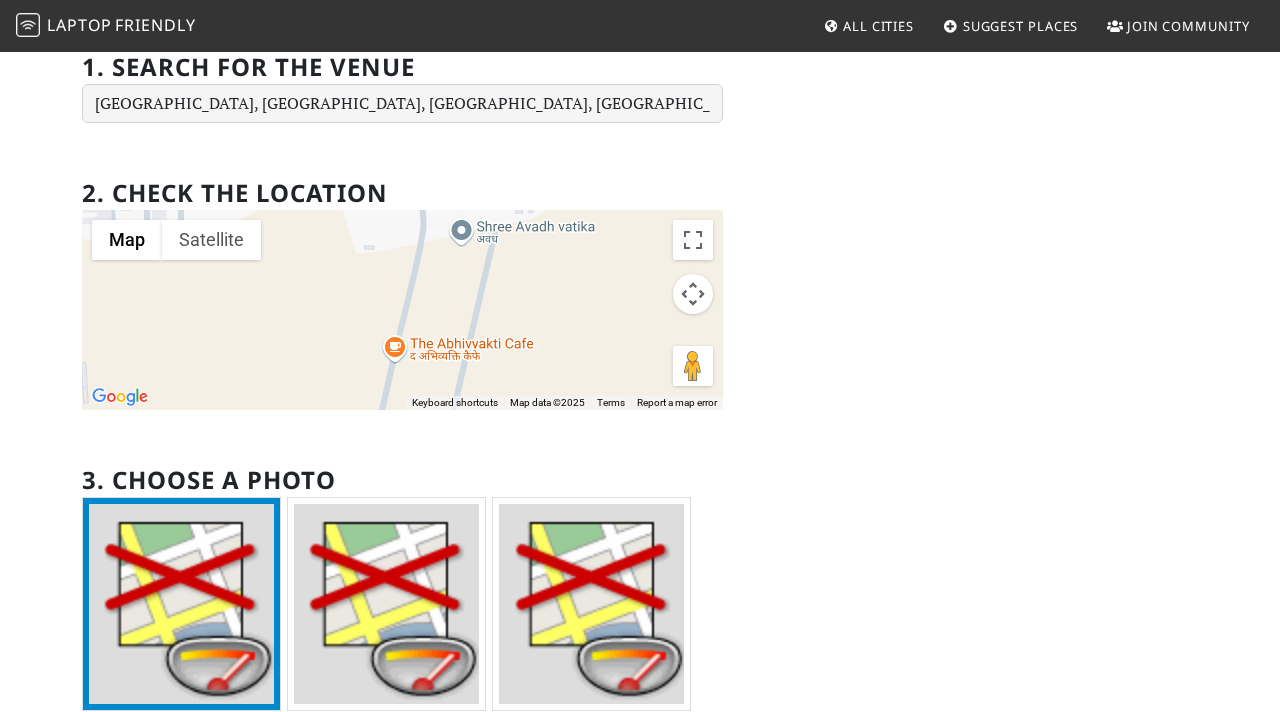 click at bounding box center (402, 310) 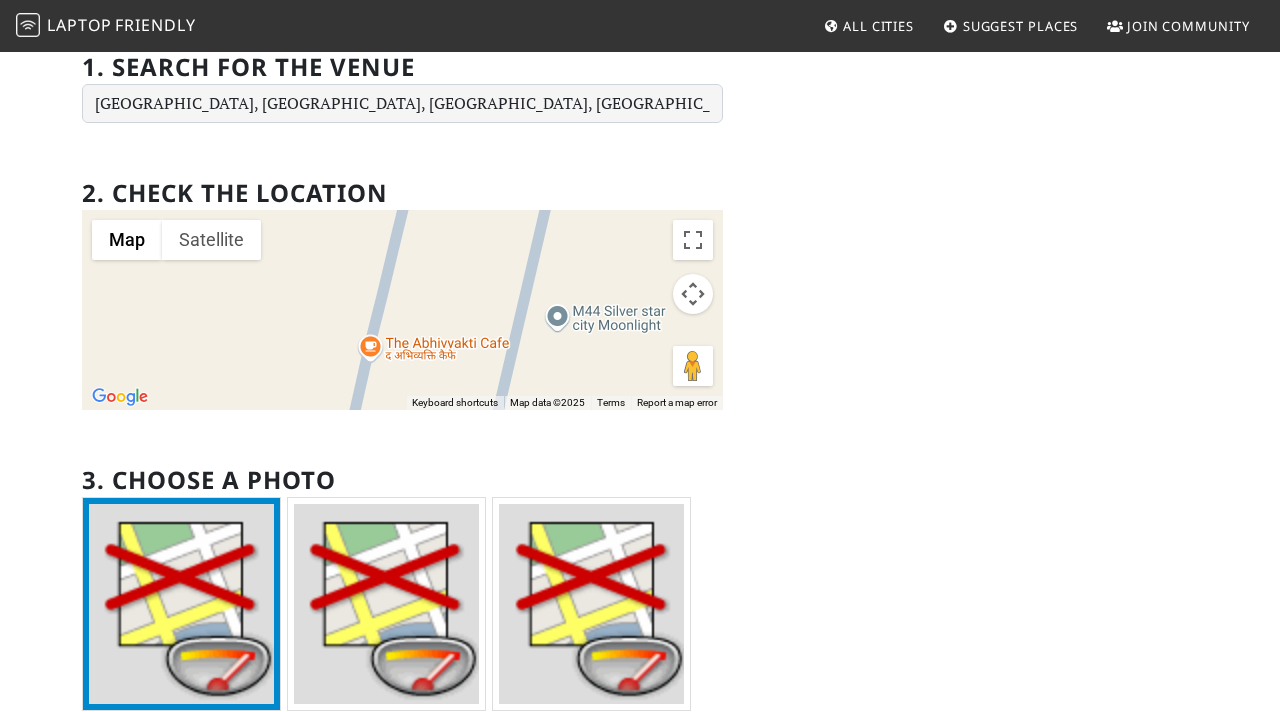 click at bounding box center [402, 310] 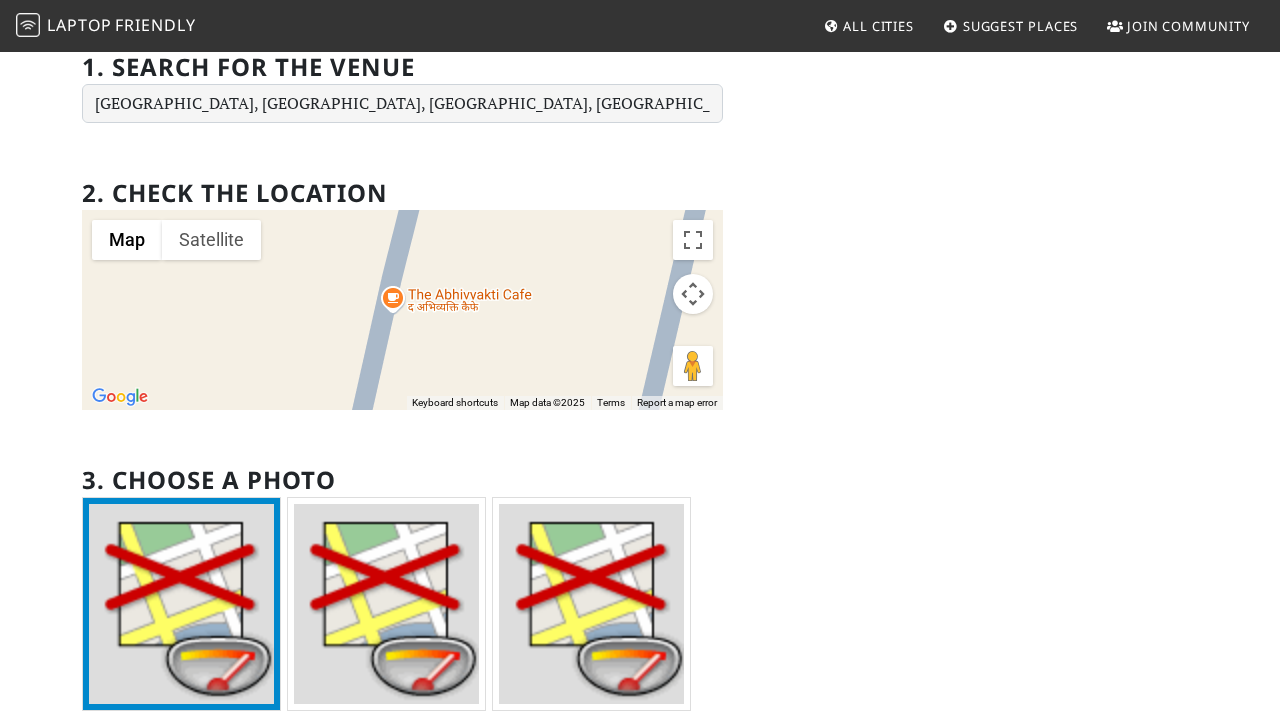 drag, startPoint x: 363, startPoint y: 355, endPoint x: 442, endPoint y: 297, distance: 98.005104 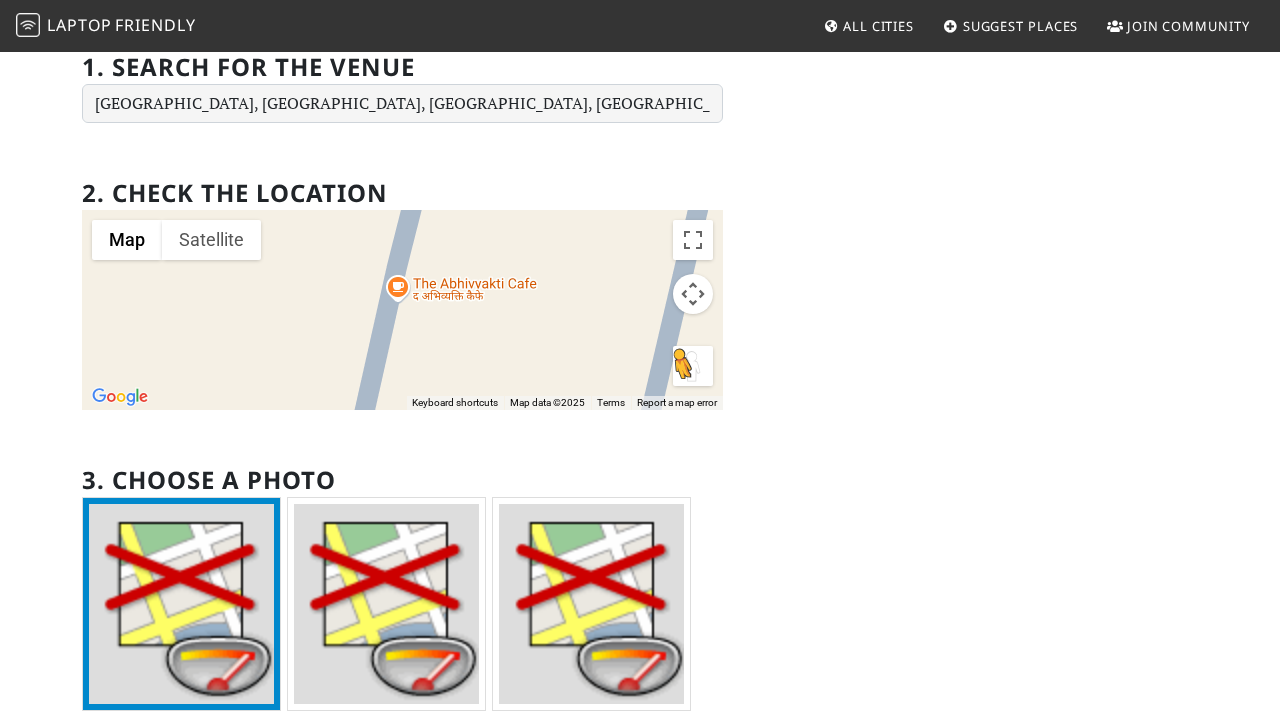 click at bounding box center [693, 366] 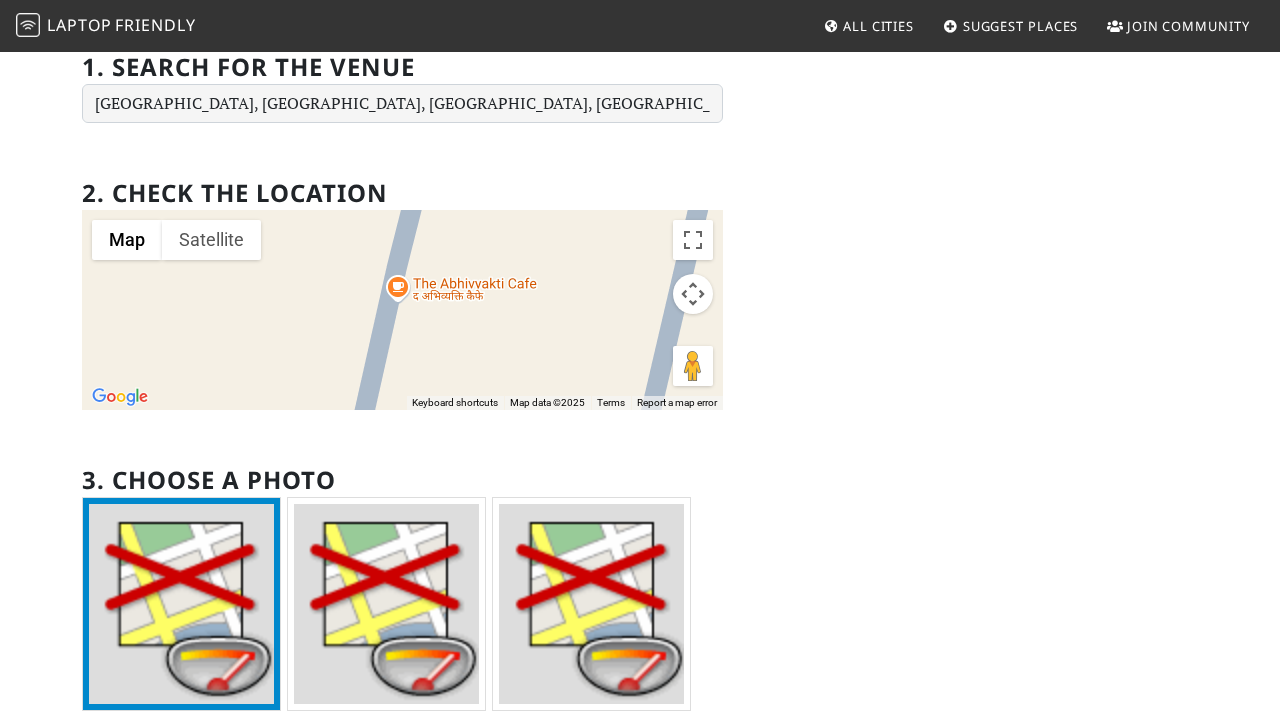 click at bounding box center (402, 310) 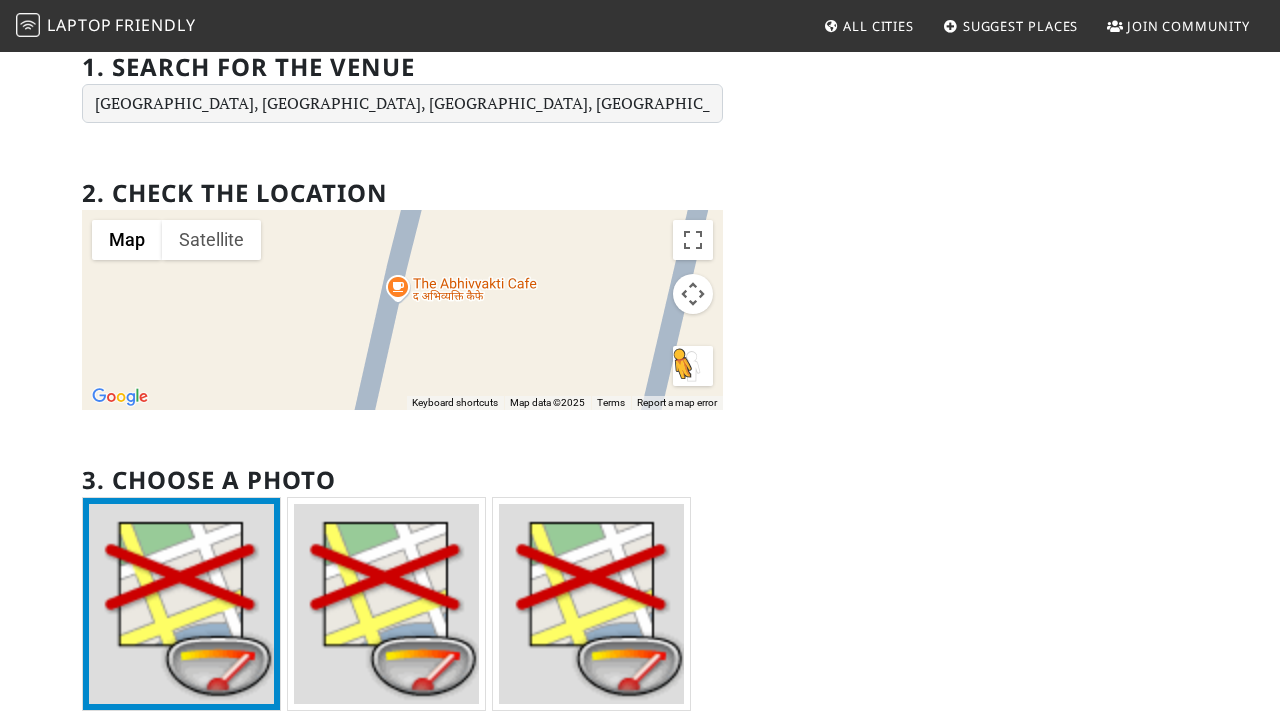 click at bounding box center (693, 366) 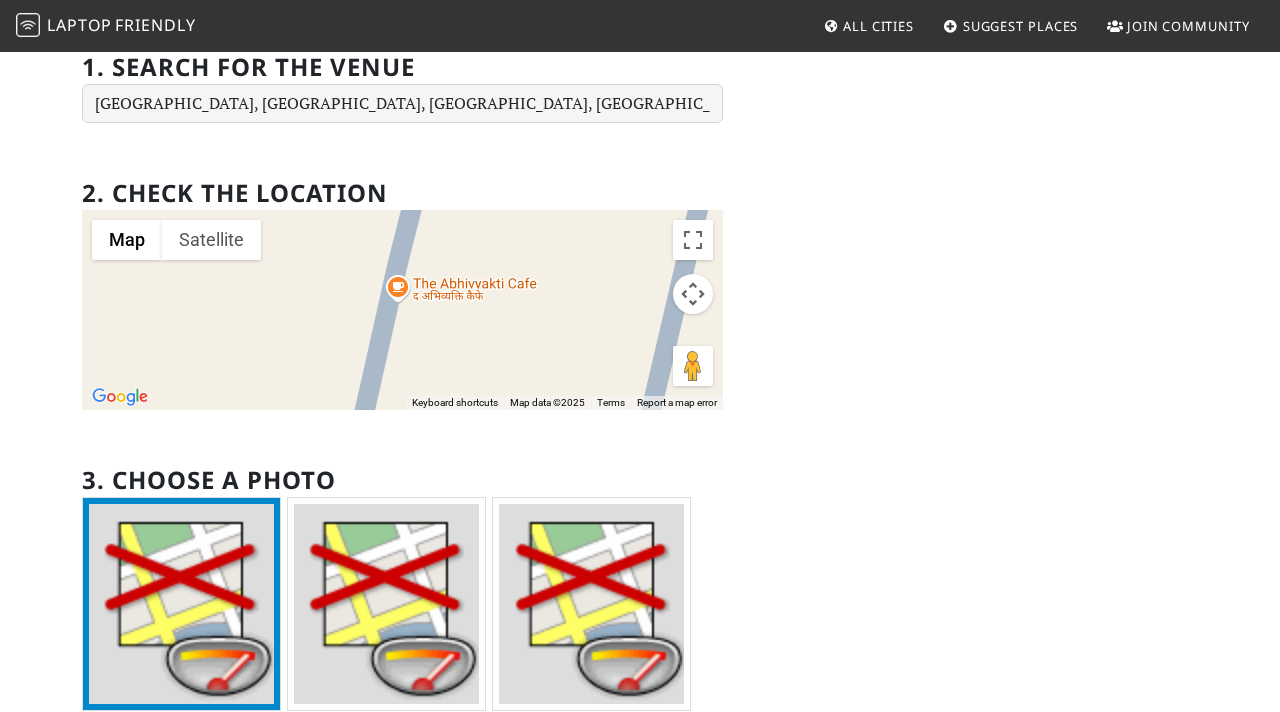 click at bounding box center [402, 310] 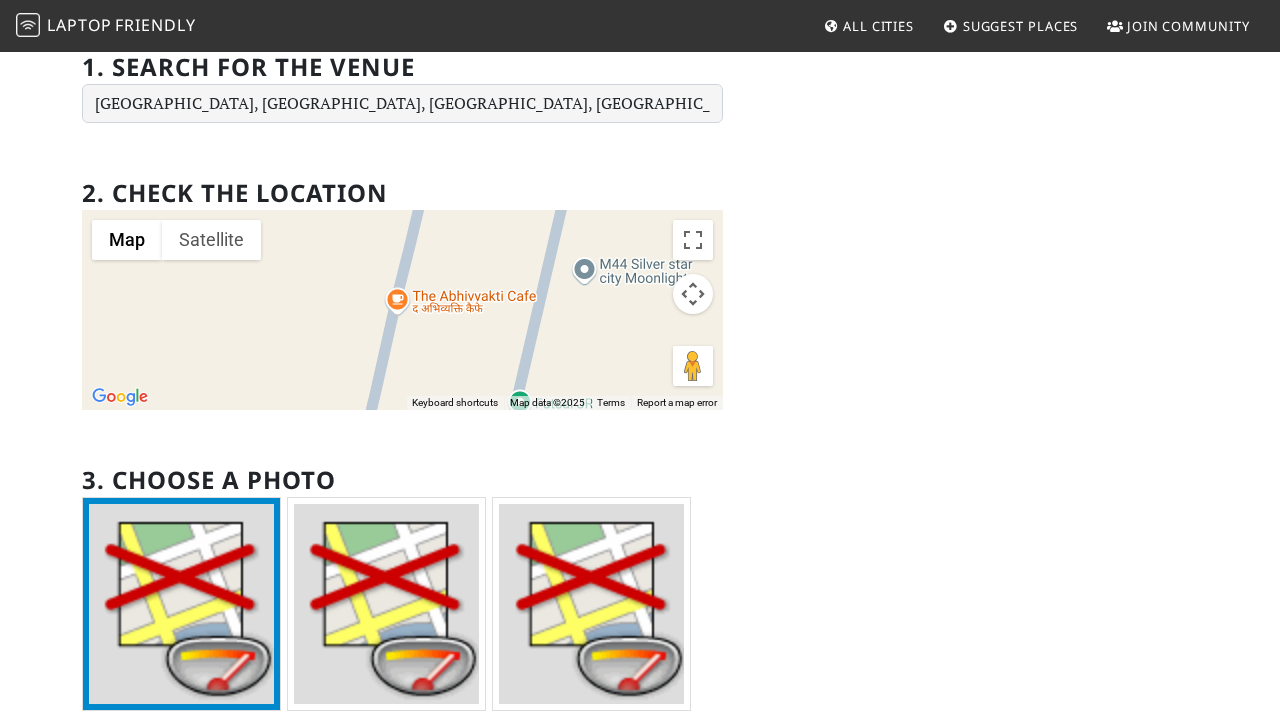 click on "2. Check the location
← Move left → Move right ↑ Move up ↓ Move down + Zoom in - Zoom out Home Jump left by 75% End Jump right by 75% Page Up Jump up by 75% Page Down Jump down by 75% Map Terrain Satellite Labels Keyboard shortcuts Map Data Map data ©2025 Map data ©2025 20 m  Click to toggle between metric and imperial units Terms Report a map error
3. Choose a photo
Photo 0 Photo 1 Photo 2 Photo 3 Photo 4 Photo 5" at bounding box center (402, 546) 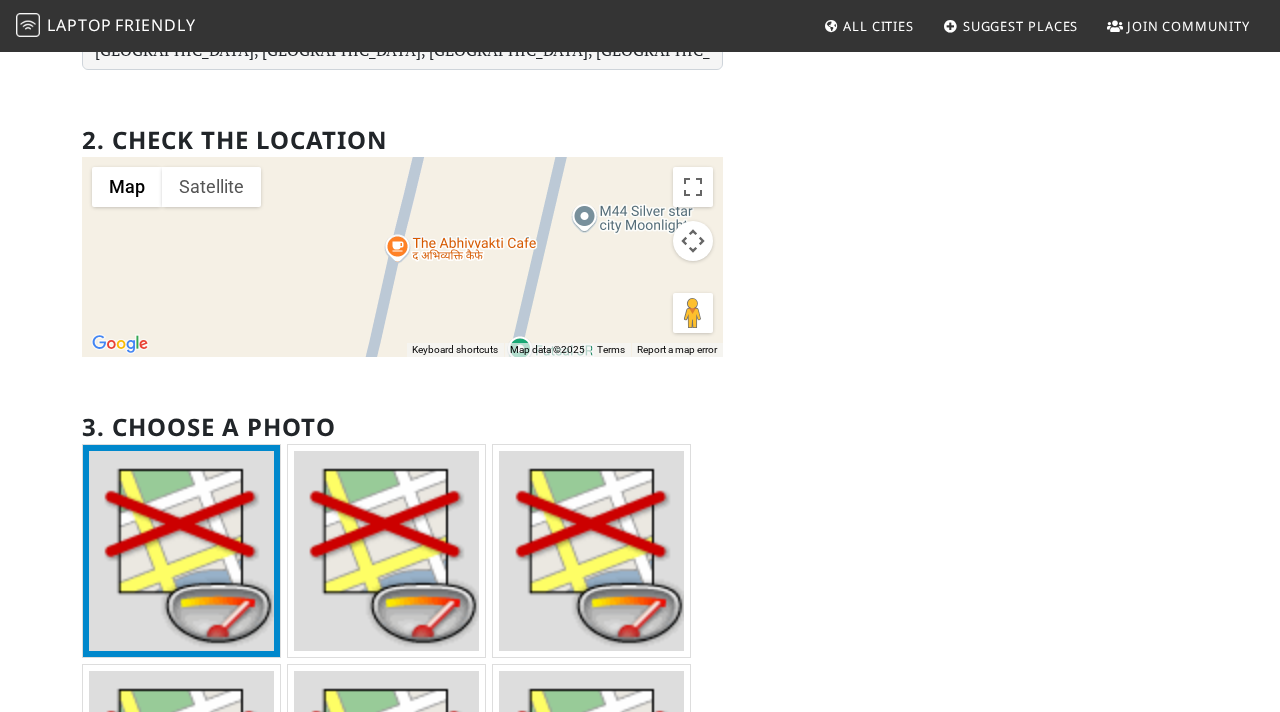 scroll, scrollTop: 230, scrollLeft: 0, axis: vertical 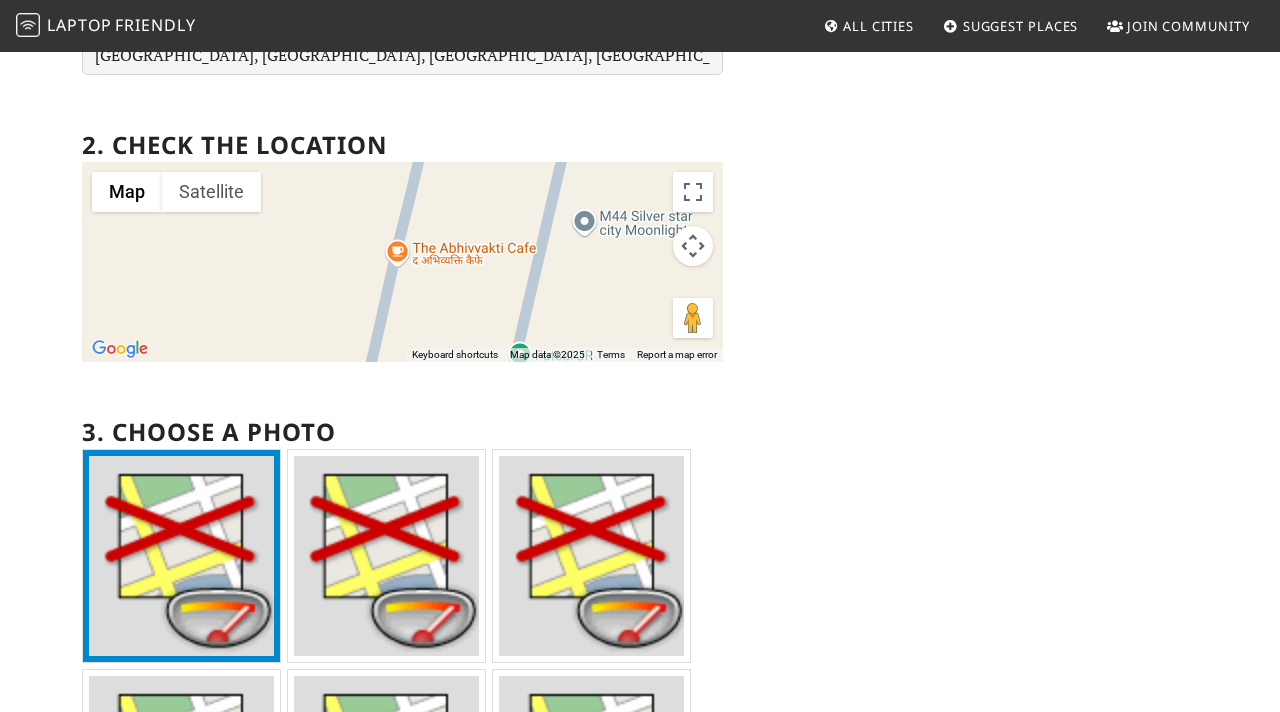 click at bounding box center (402, 262) 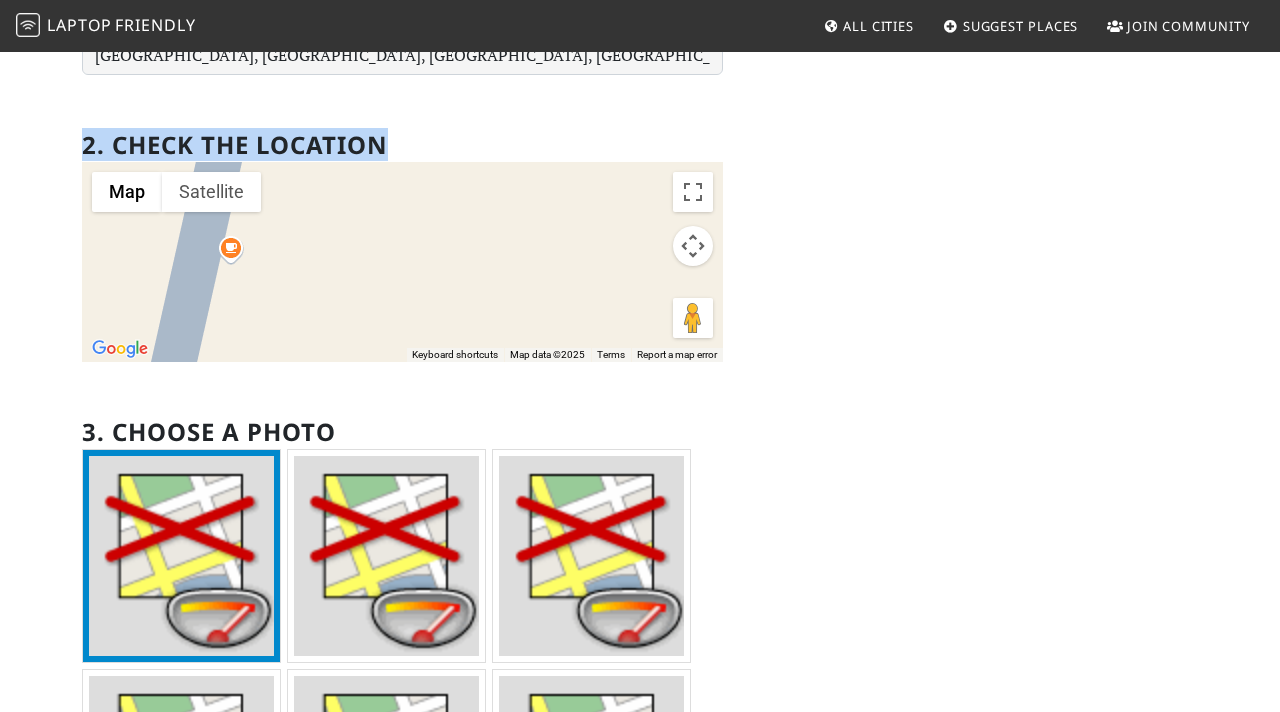 drag, startPoint x: 405, startPoint y: 101, endPoint x: 404, endPoint y: 140, distance: 39.012817 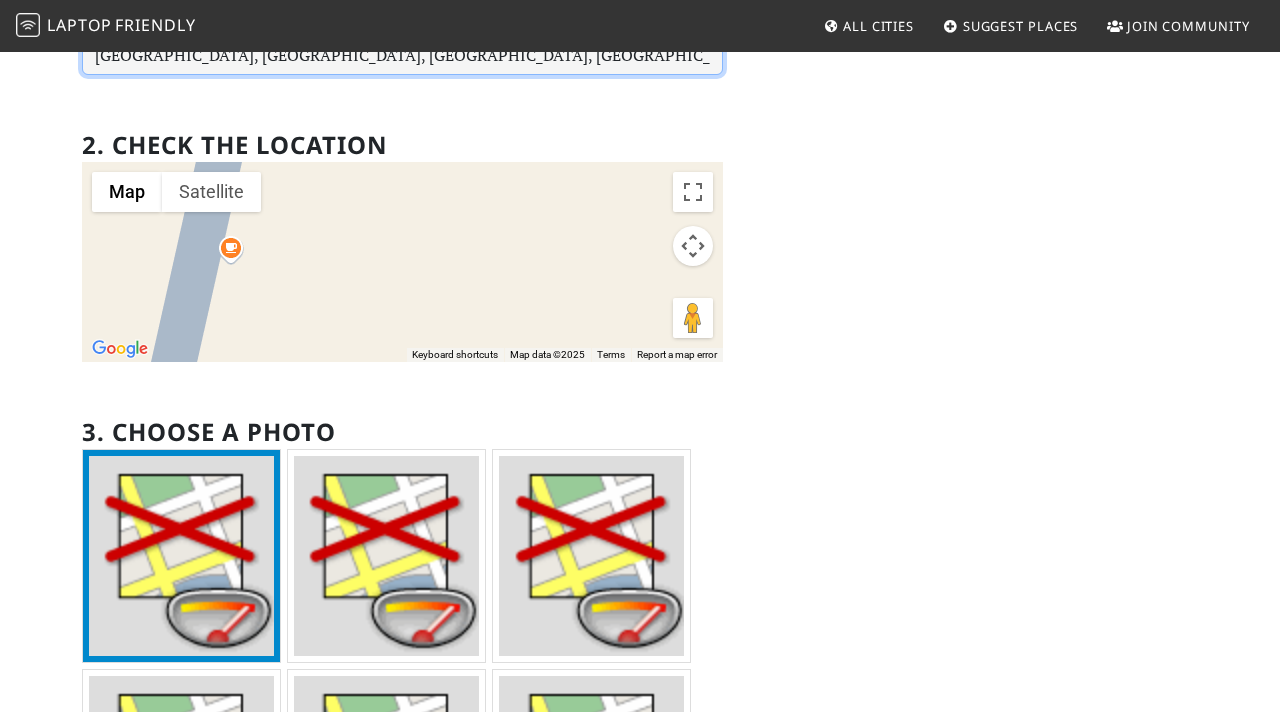 click on "Silicon City, Agra Bombay Rd, Silicon City, Indore, Madhya Pradesh, India" at bounding box center [402, 56] 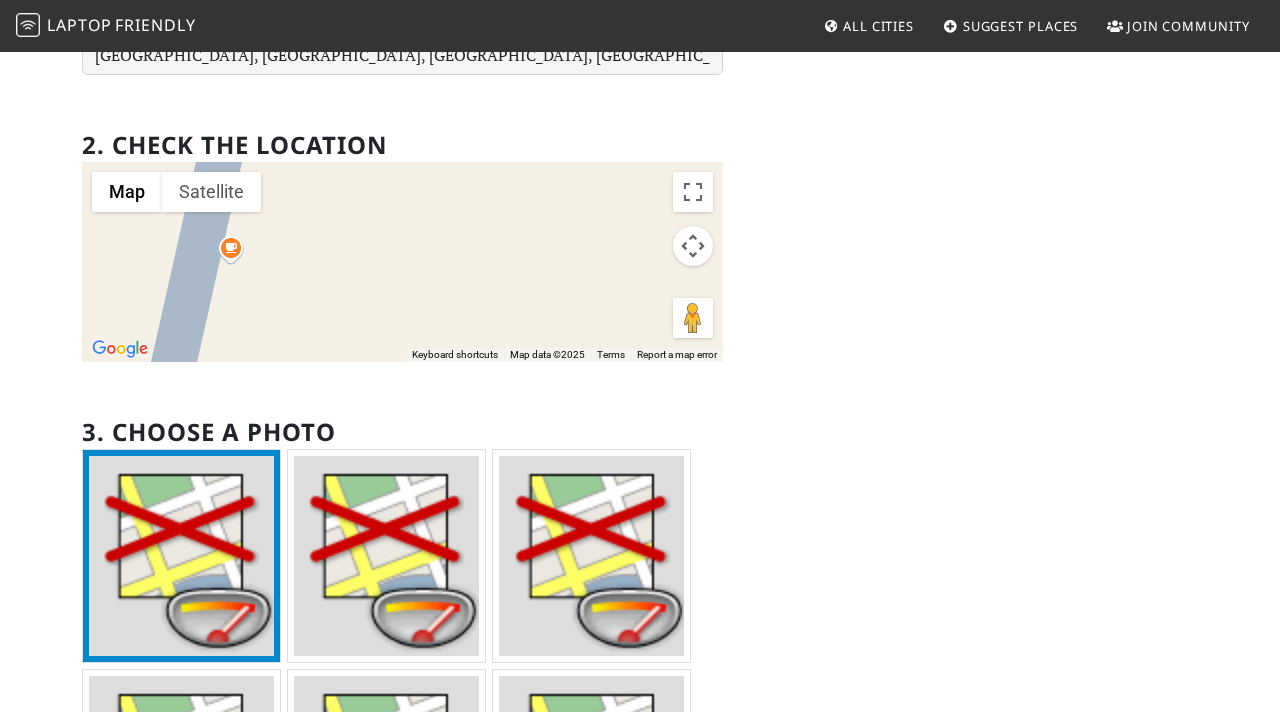 click on "1. Search for the venue
Silicon City, Agra Bombay Rd, Silicon City, Indore, Madhya Pradesh, India
This place is already listed! Check it out
here
2. Check the location
← Move left → Move right ↑ Move up ↓ Move down + Zoom in - Zoom out Home Jump left by 75% End Jump right by 75% Page Up Jump up by 75% Page Down Jump down by 75% Map Terrain Satellite Labels Keyboard shortcuts Map Data Map data ©2025 Map data ©2025 5 m  Click to toggle between metric and imperial units Terms Report a map error
3. Choose a photo
Photo 0 Photo 1 Photo 2 Photo 3 Photo 4 Photo 5
Venue Information
Name
Silicon City
Street
Agra Bombay Rd
Retry
Next" at bounding box center [402, 483] 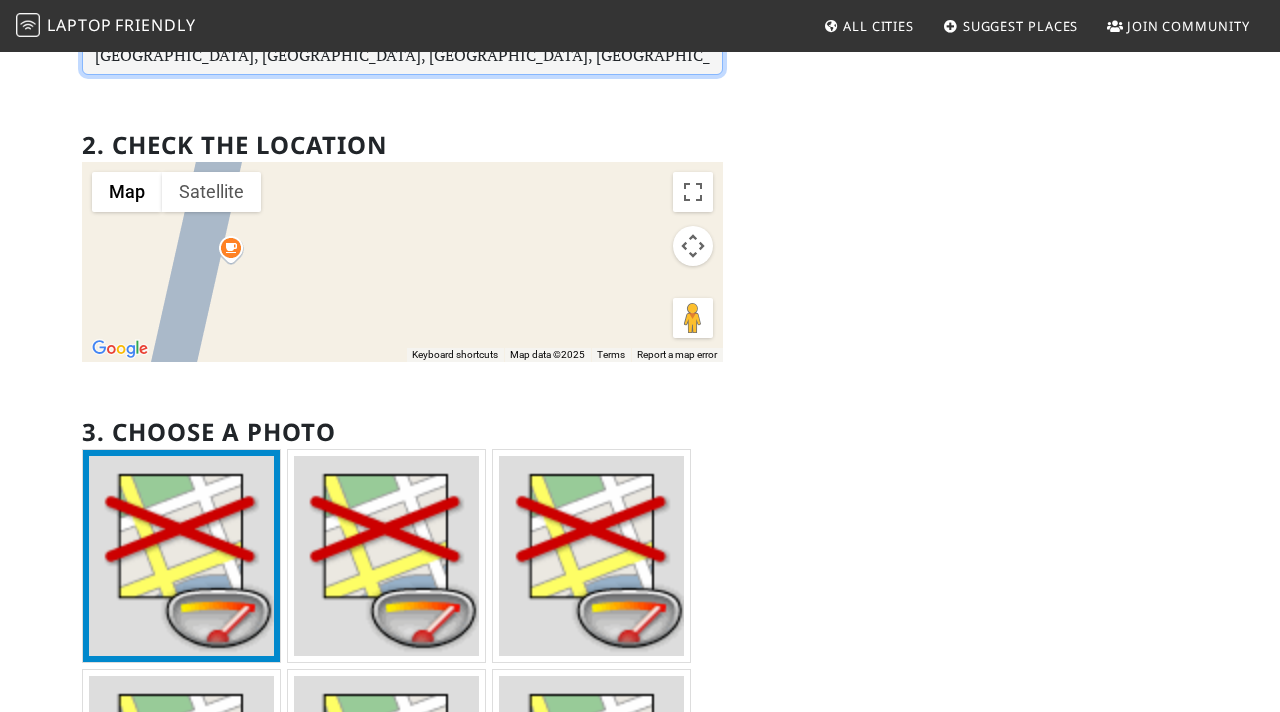 click on "Silicon City, Agra Bombay Rd, Silicon City, Indore, Madhya Pradesh, India" at bounding box center [402, 56] 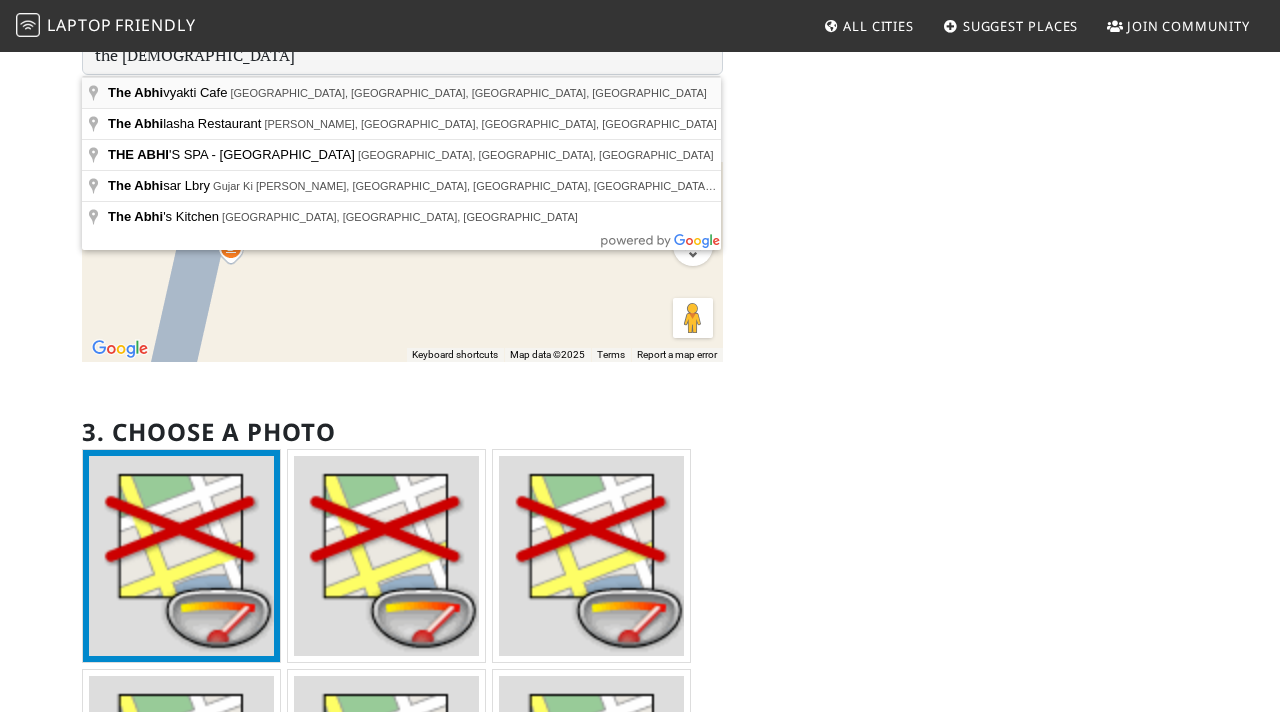 type on "The Abhivyakti Cafe, Silicon City, Indore, Madhya Pradesh, India" 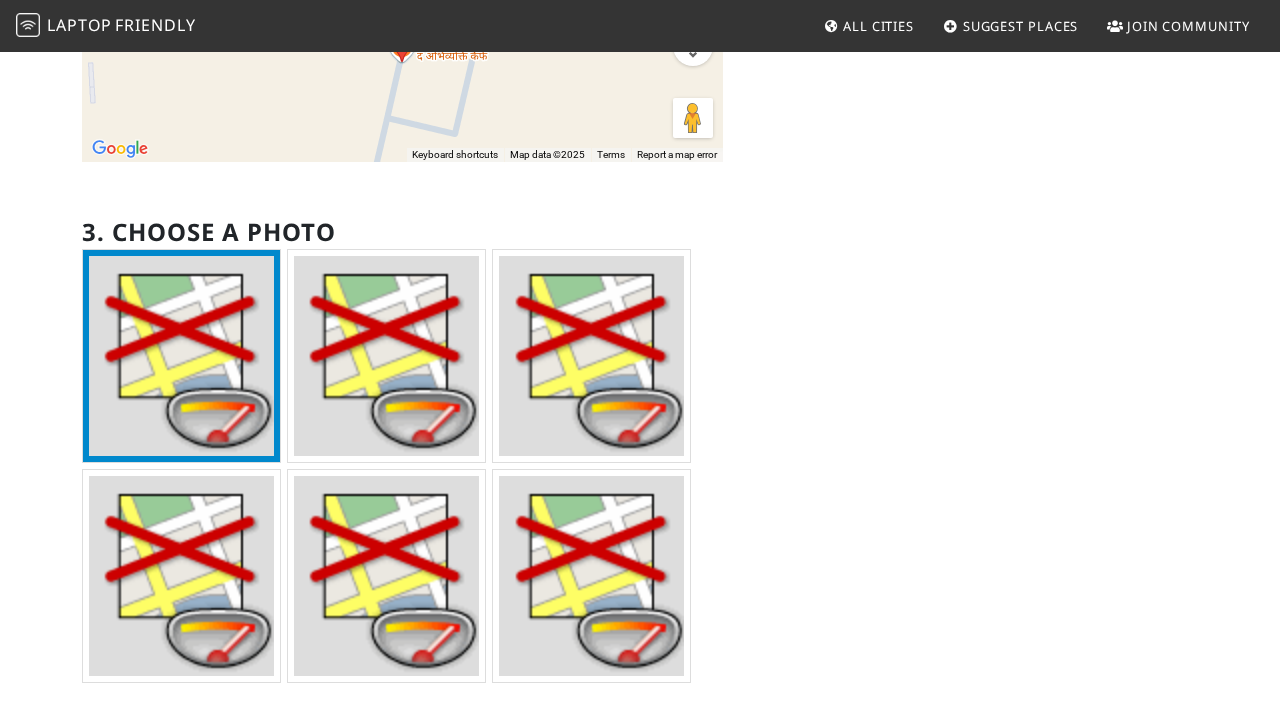 scroll, scrollTop: 445, scrollLeft: 0, axis: vertical 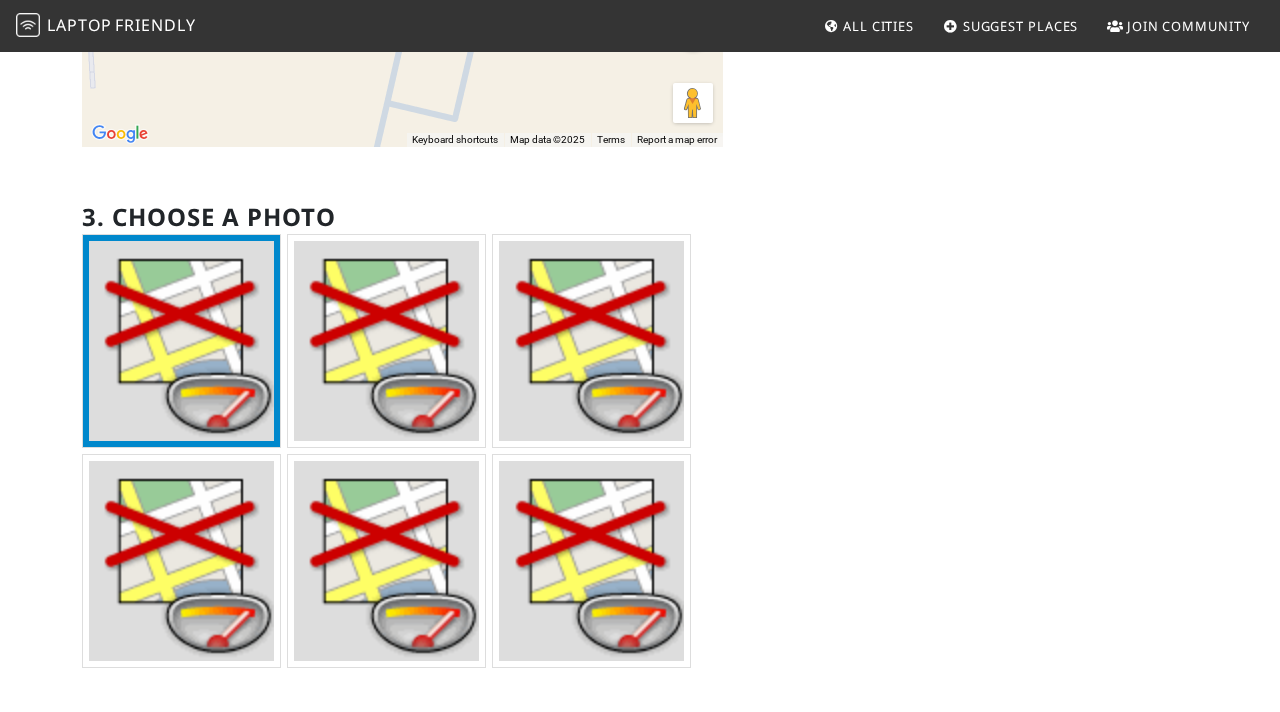 click at bounding box center [181, 341] 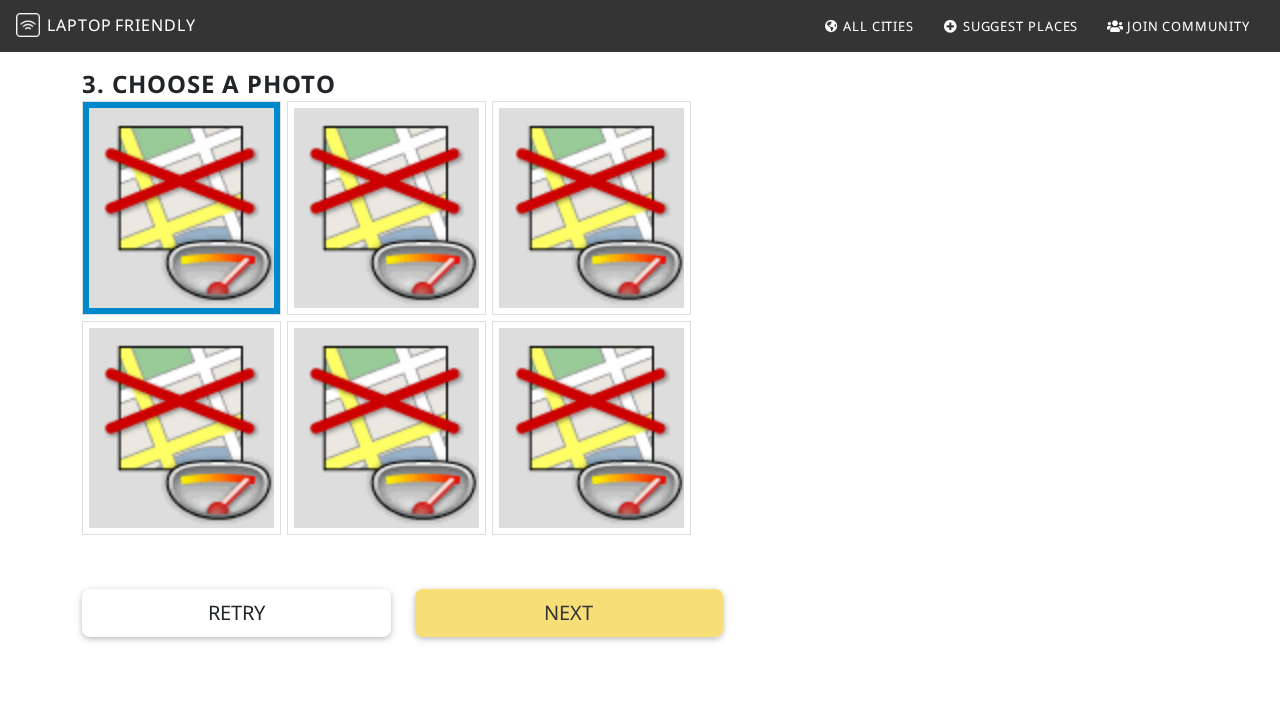 scroll, scrollTop: 591, scrollLeft: 0, axis: vertical 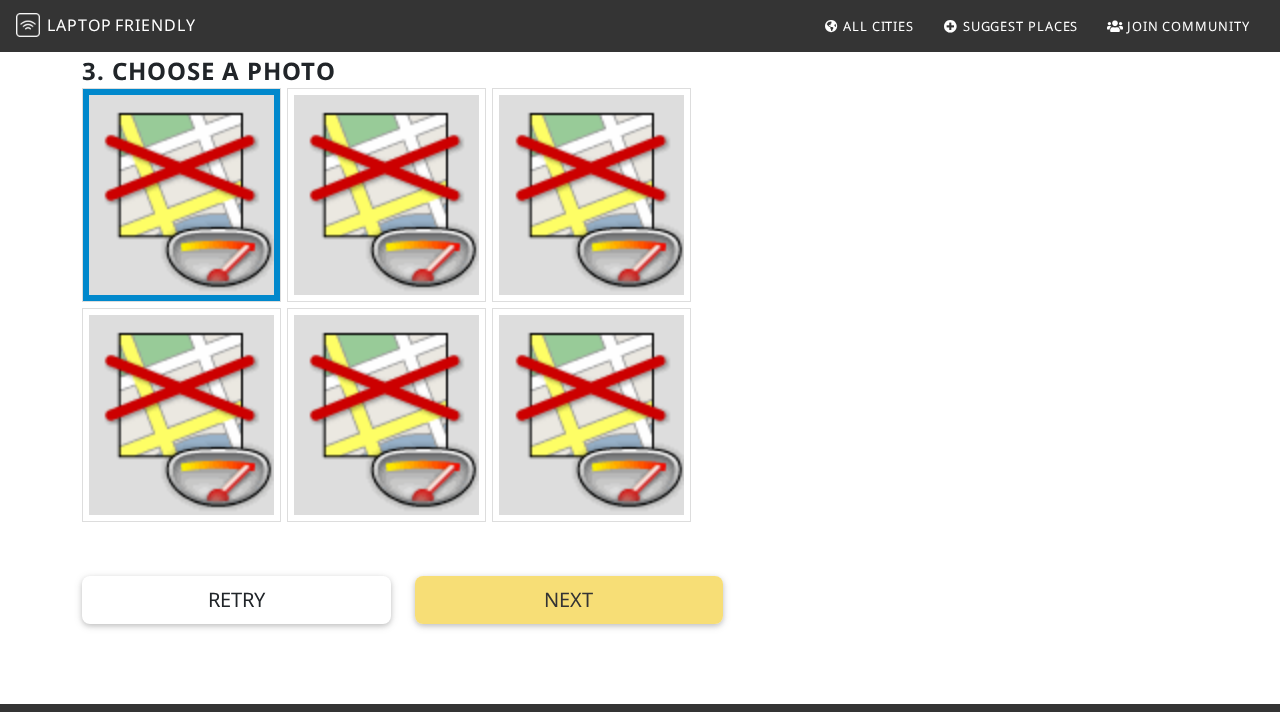 click at bounding box center (181, 415) 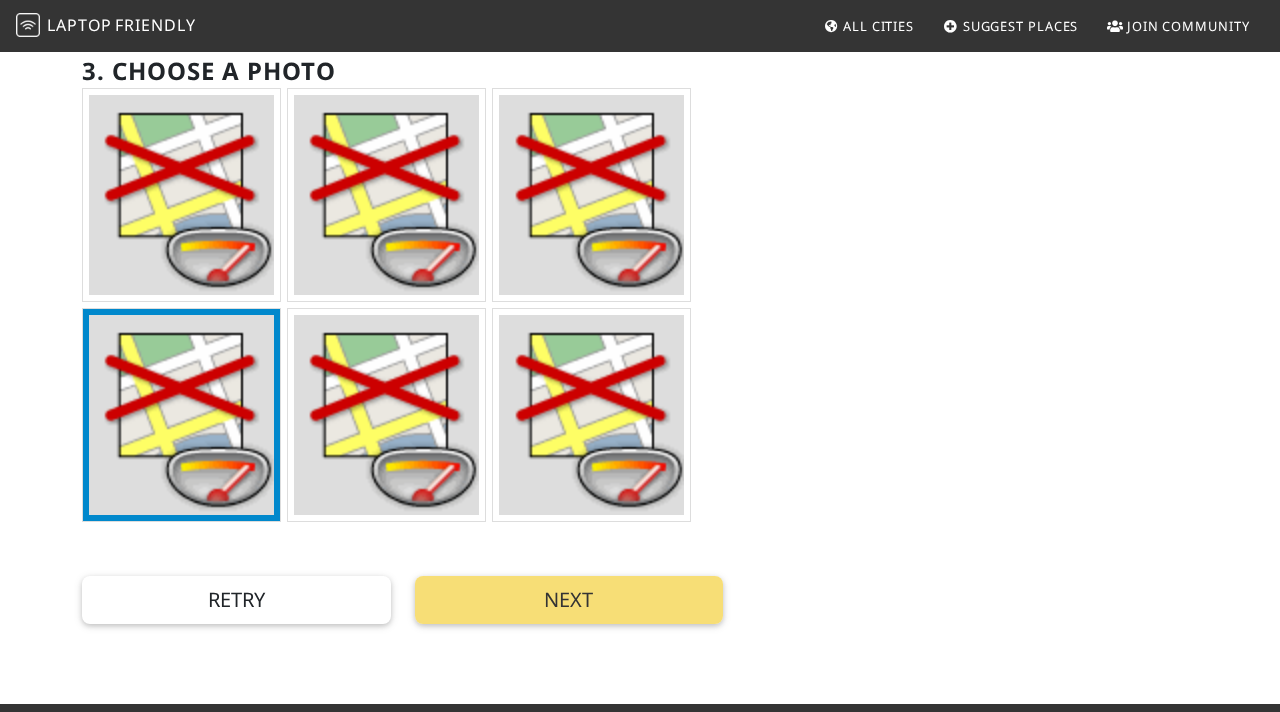 click at bounding box center (181, 195) 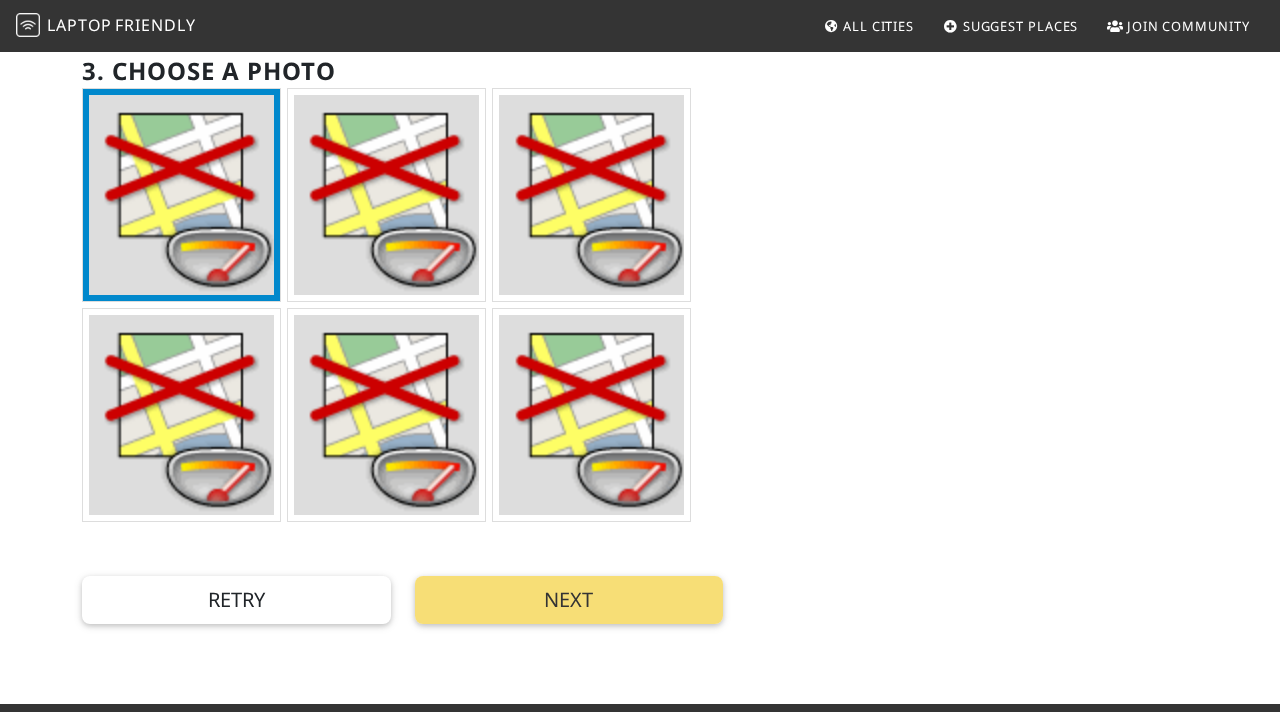 click at bounding box center [181, 415] 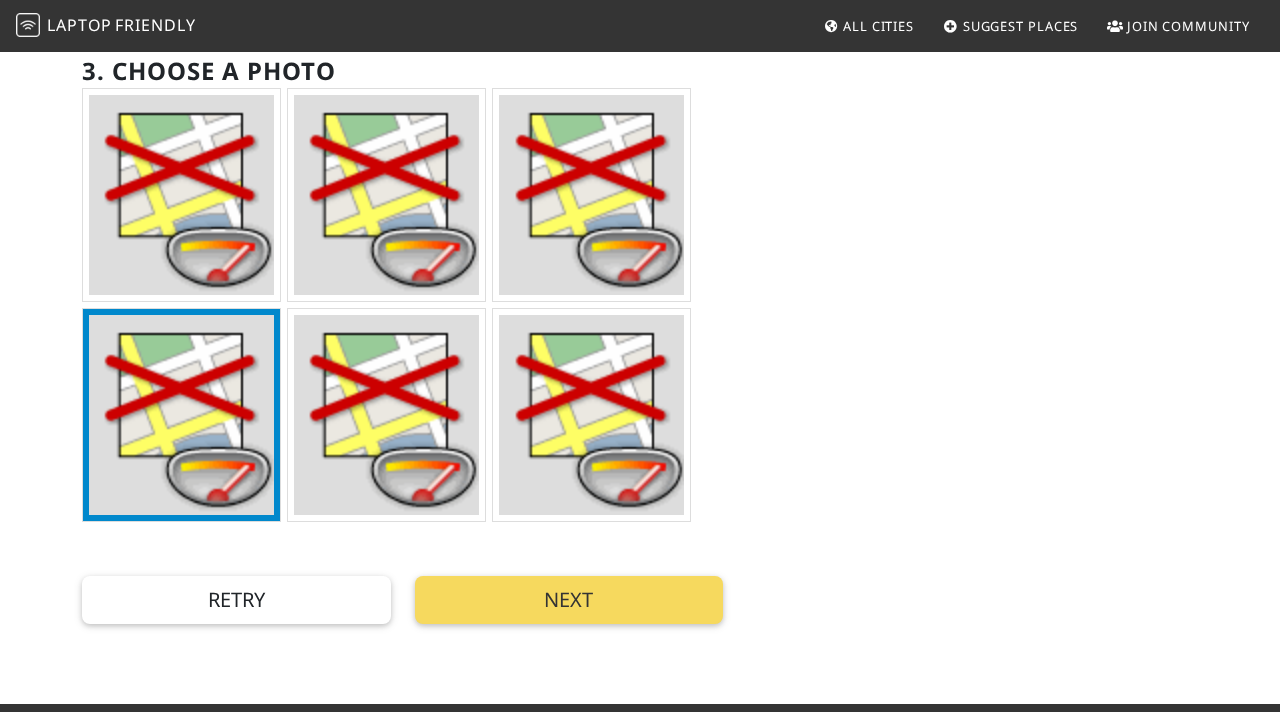 click on "Next" at bounding box center [569, 600] 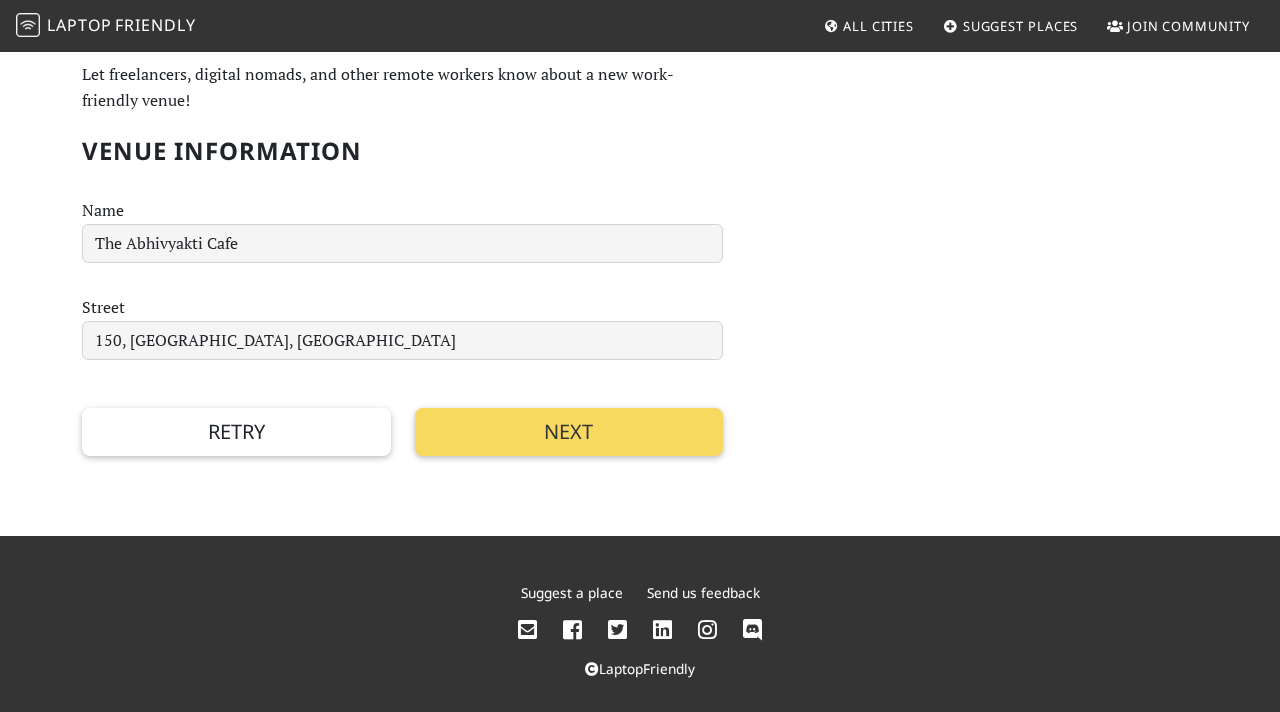 scroll, scrollTop: 79, scrollLeft: 0, axis: vertical 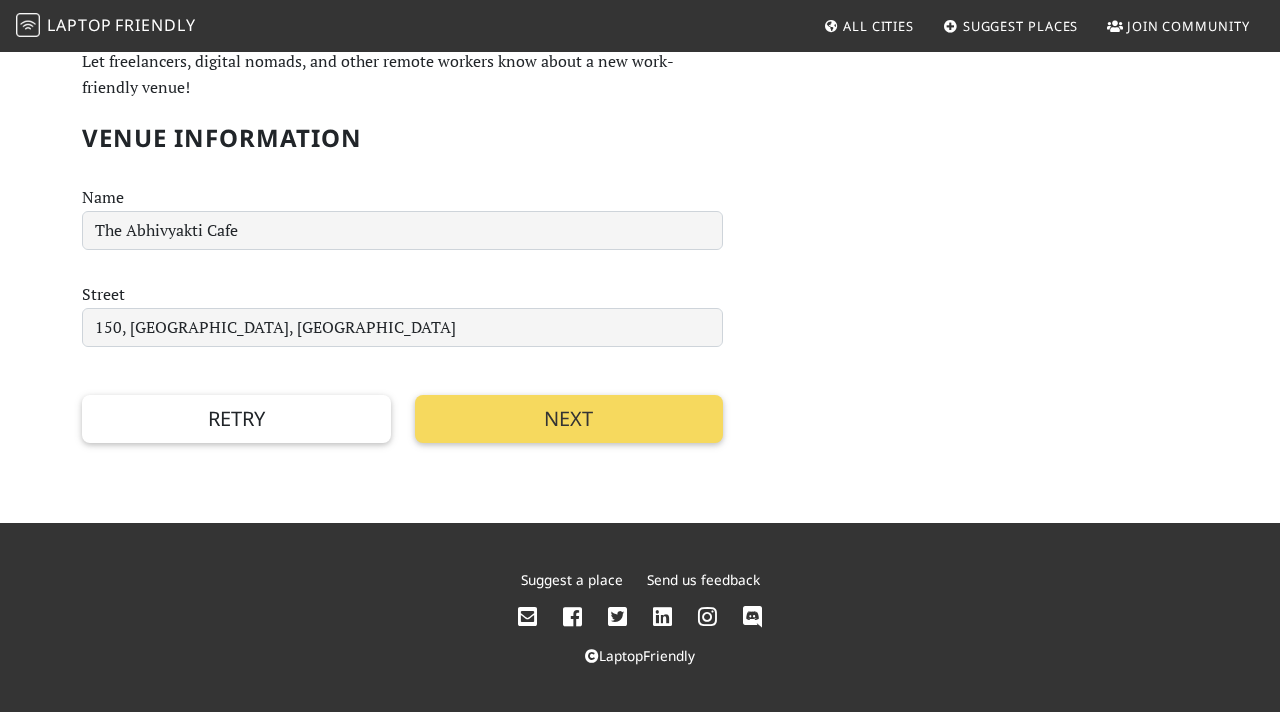 click on "Next" at bounding box center (569, 419) 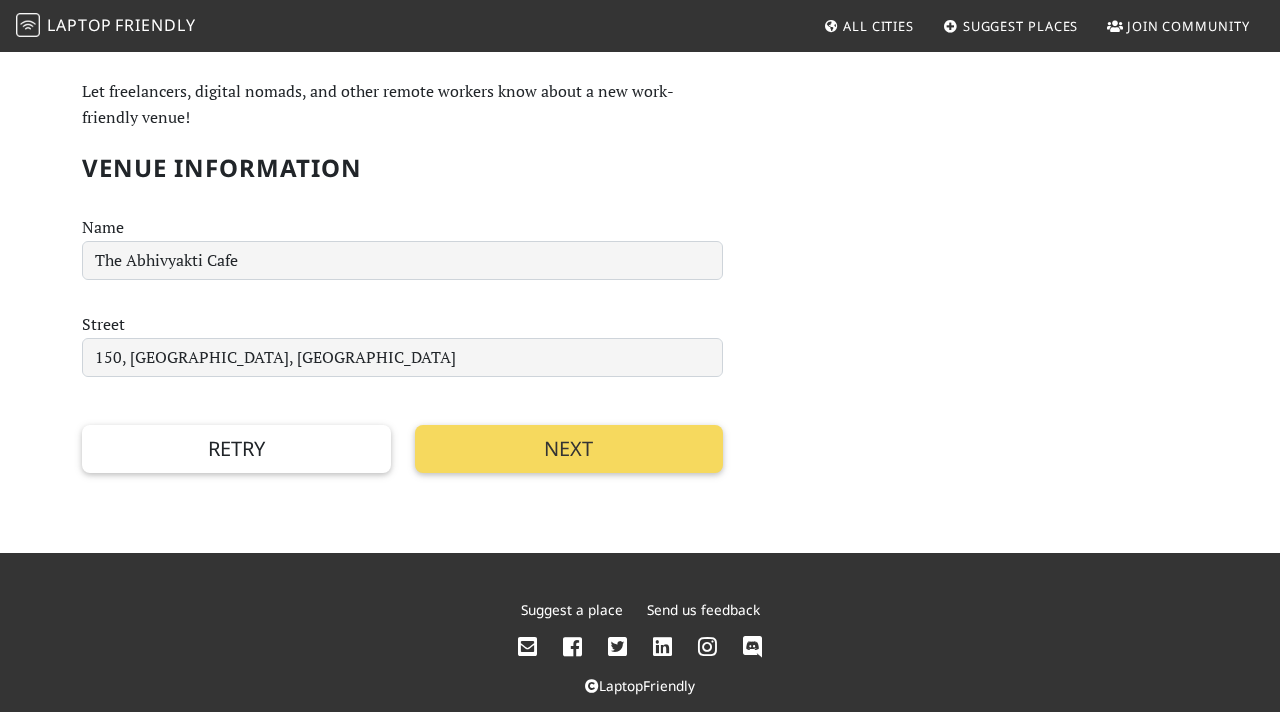 scroll, scrollTop: 61, scrollLeft: 0, axis: vertical 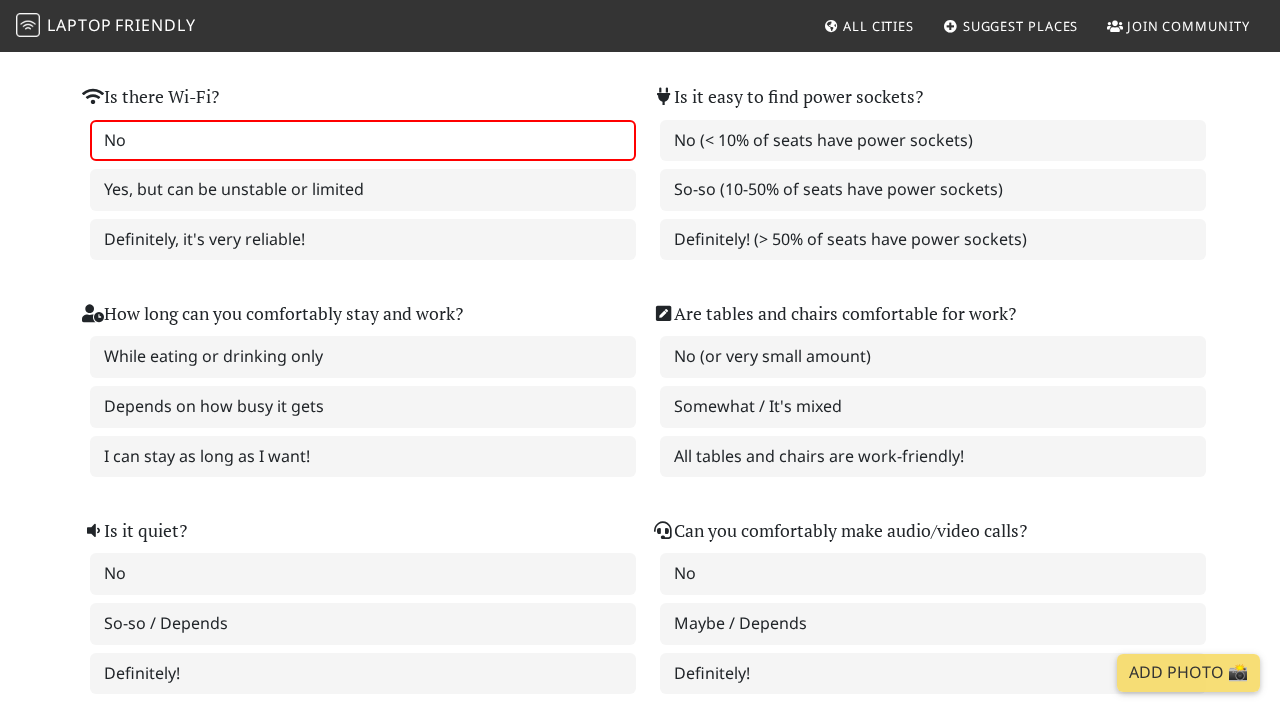 click on "No" at bounding box center [363, 141] 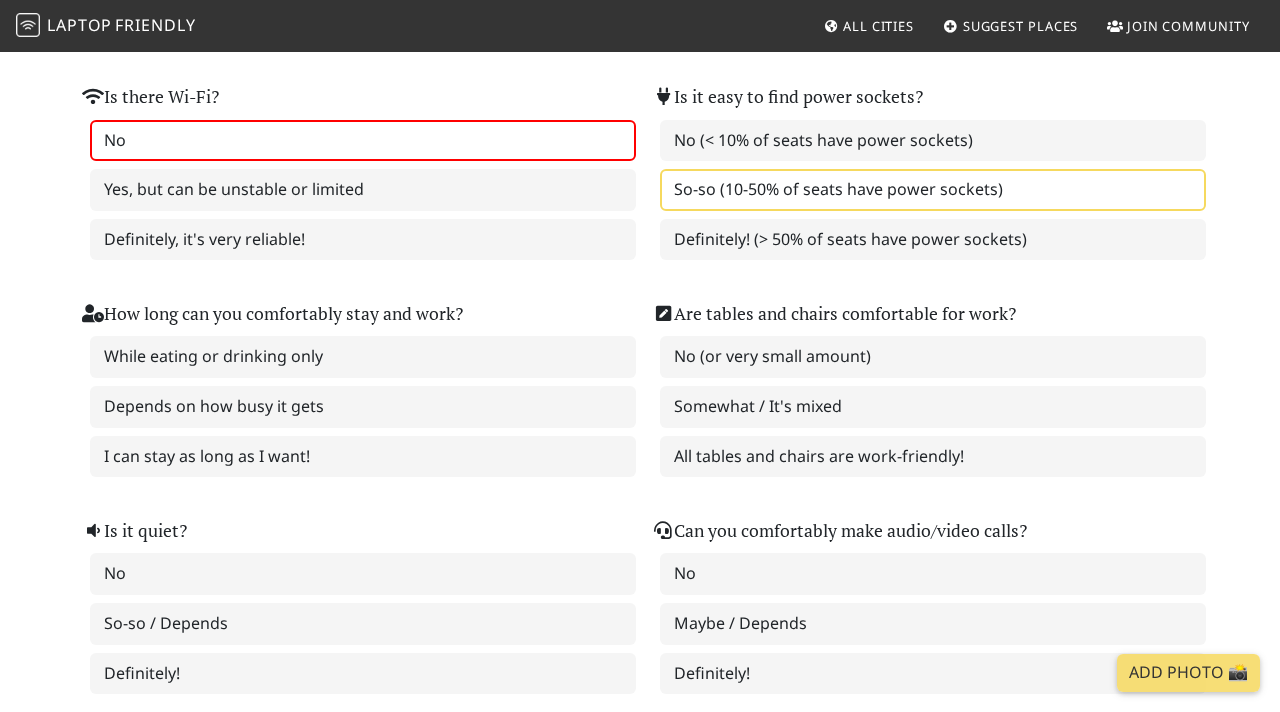 click on "So-so (10-50% of seats have power sockets)" at bounding box center (933, 190) 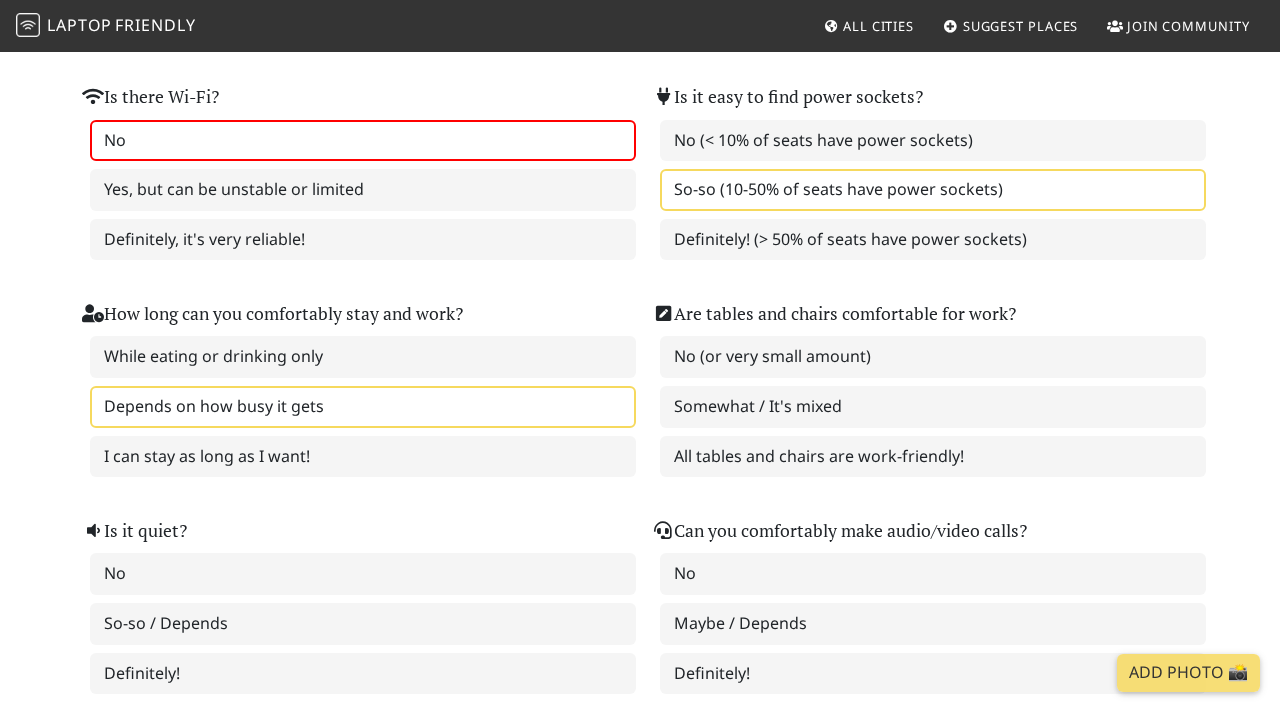 click on "Depends on how busy it gets" at bounding box center [363, 407] 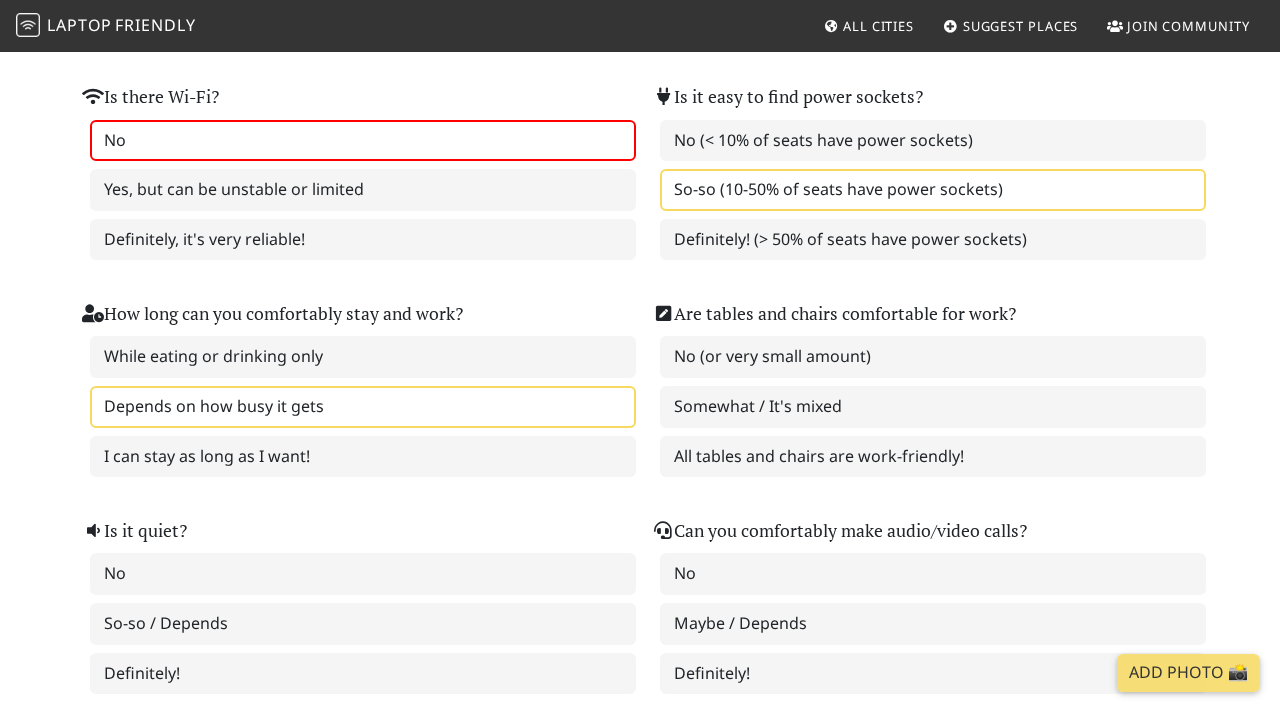 click at bounding box center [663, 314] 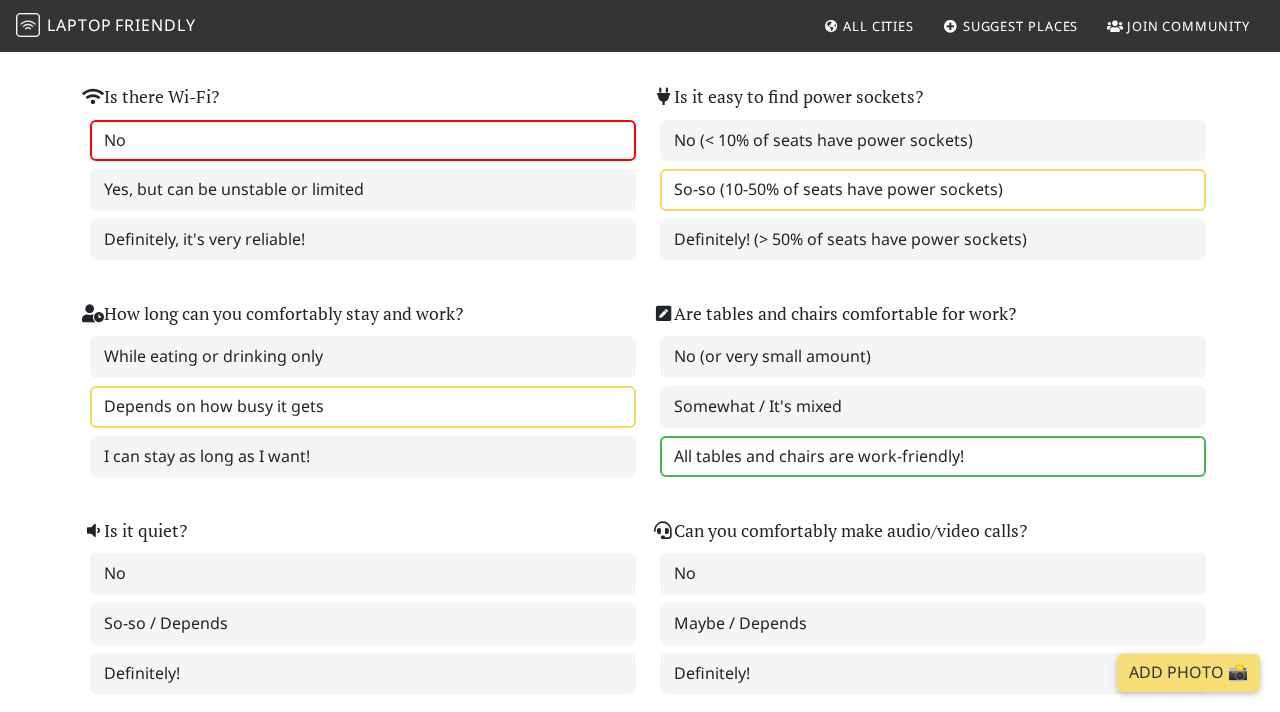 click on "All tables and chairs are work-friendly!" at bounding box center (933, 457) 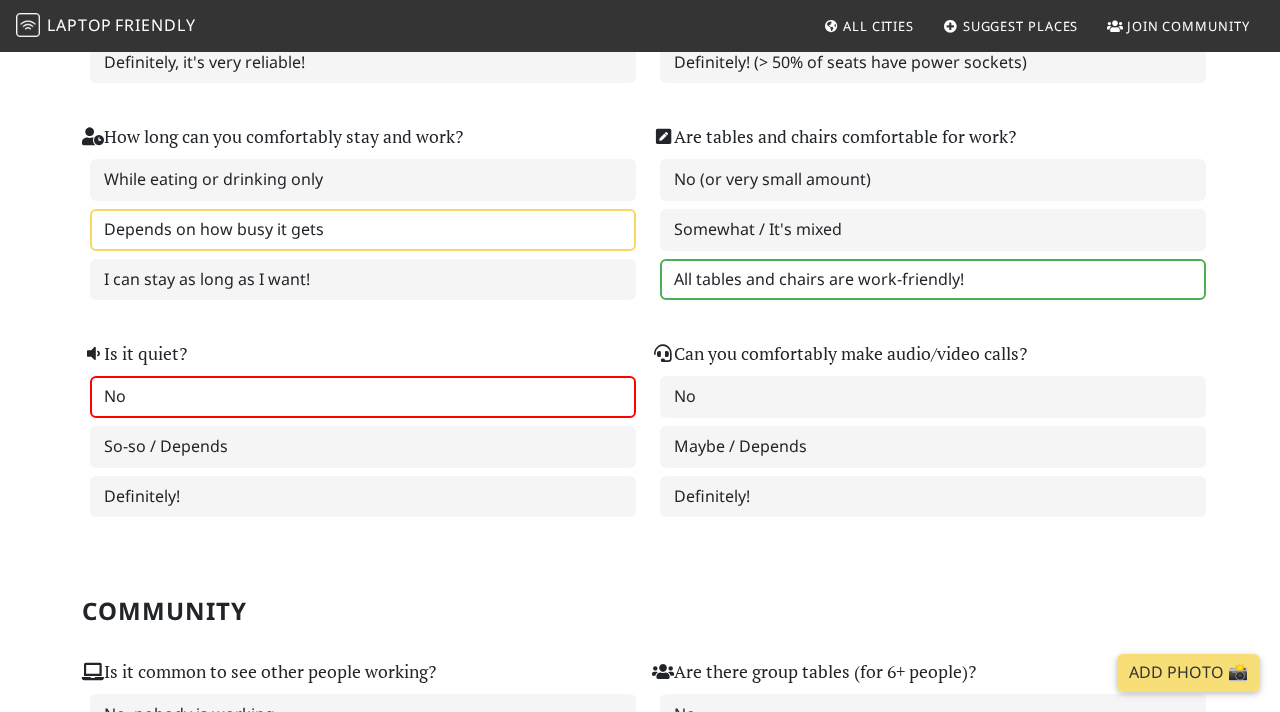 scroll, scrollTop: 406, scrollLeft: 0, axis: vertical 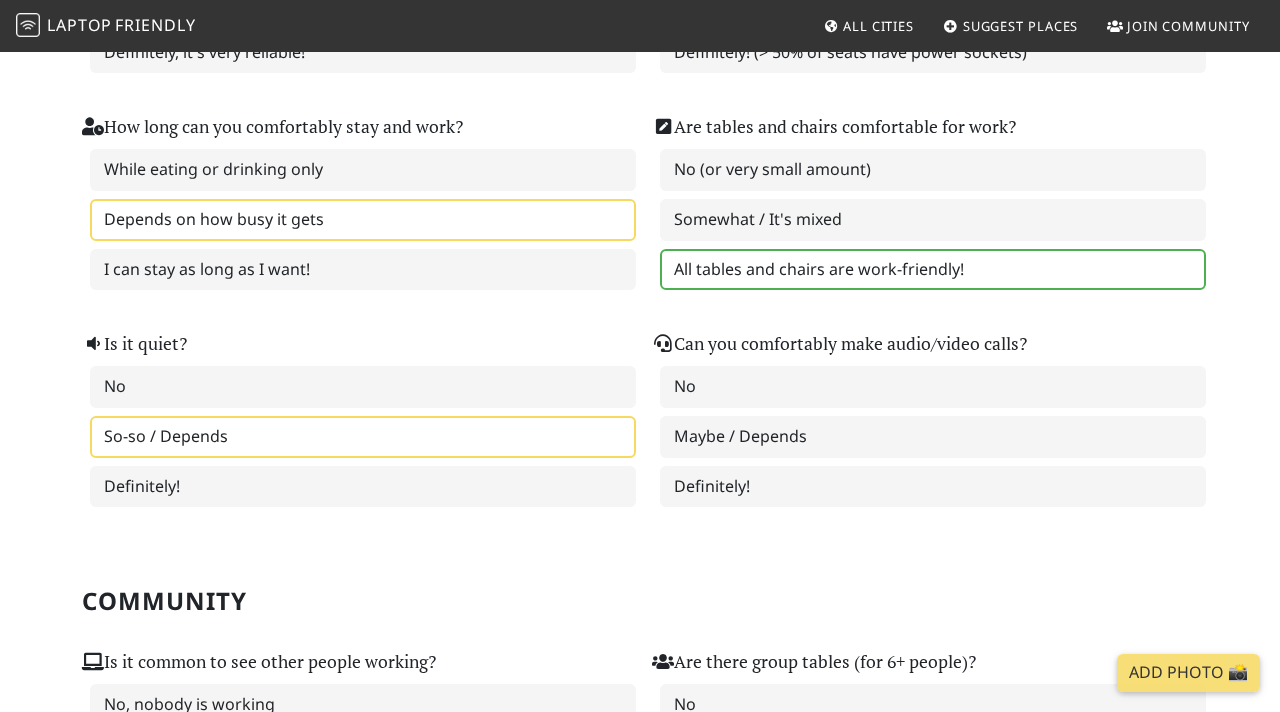 click on "So-so / Depends" at bounding box center [363, 437] 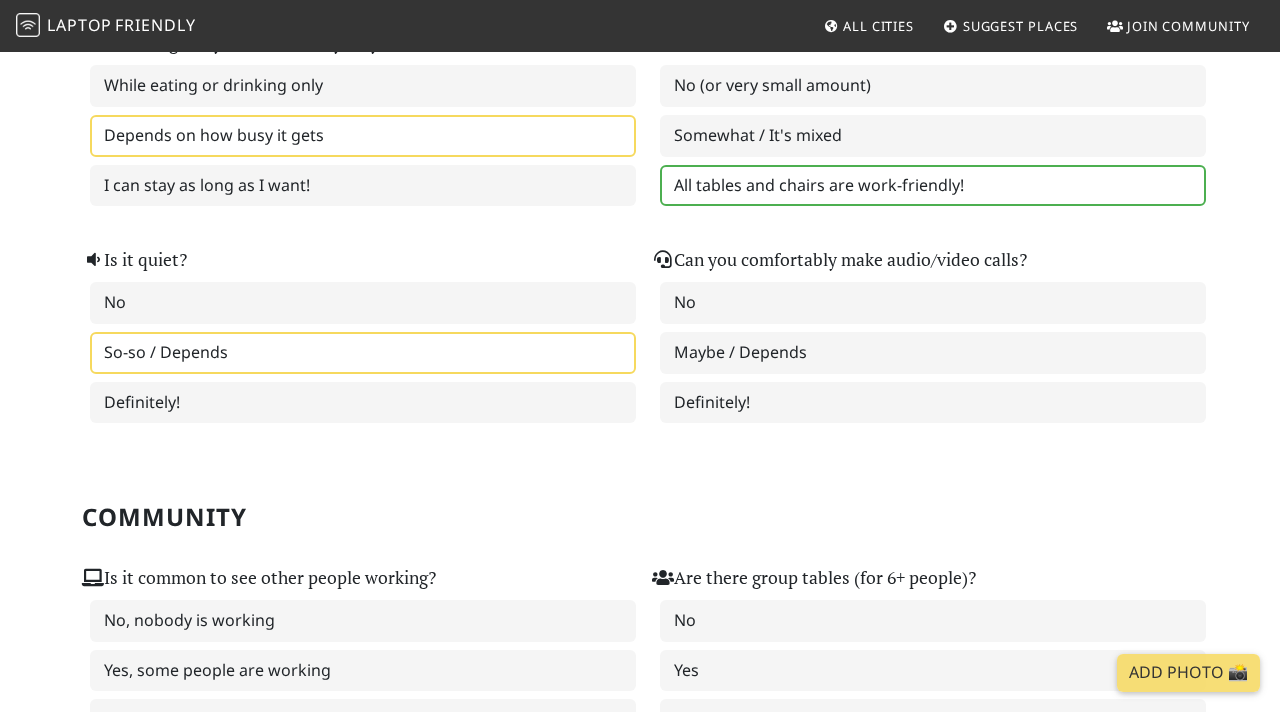 scroll, scrollTop: 491, scrollLeft: 0, axis: vertical 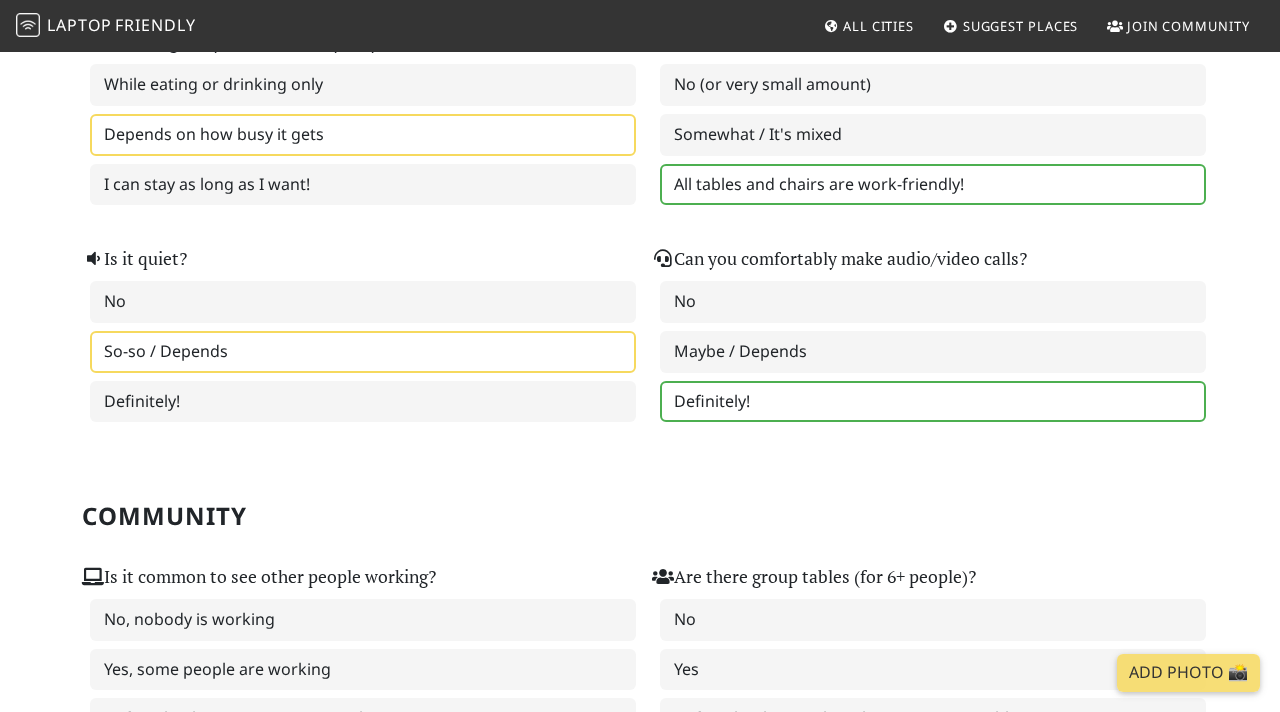 click on "Definitely!" at bounding box center [933, 402] 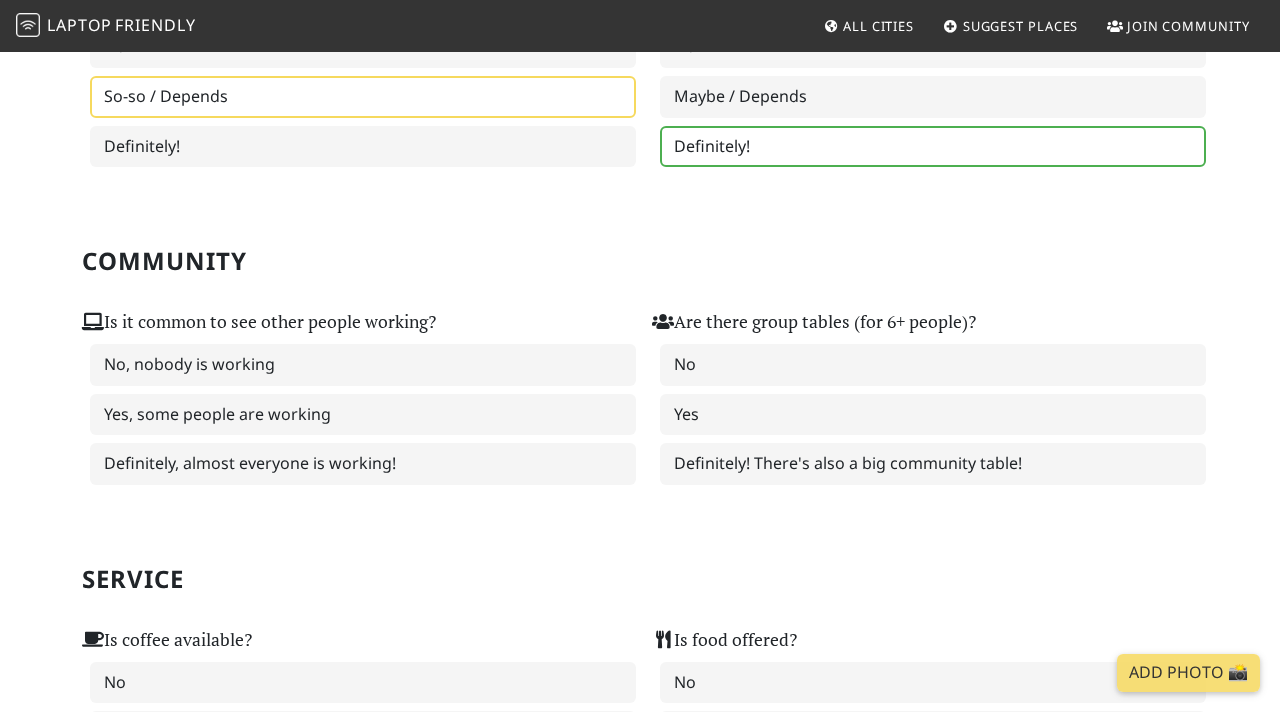 scroll, scrollTop: 745, scrollLeft: 0, axis: vertical 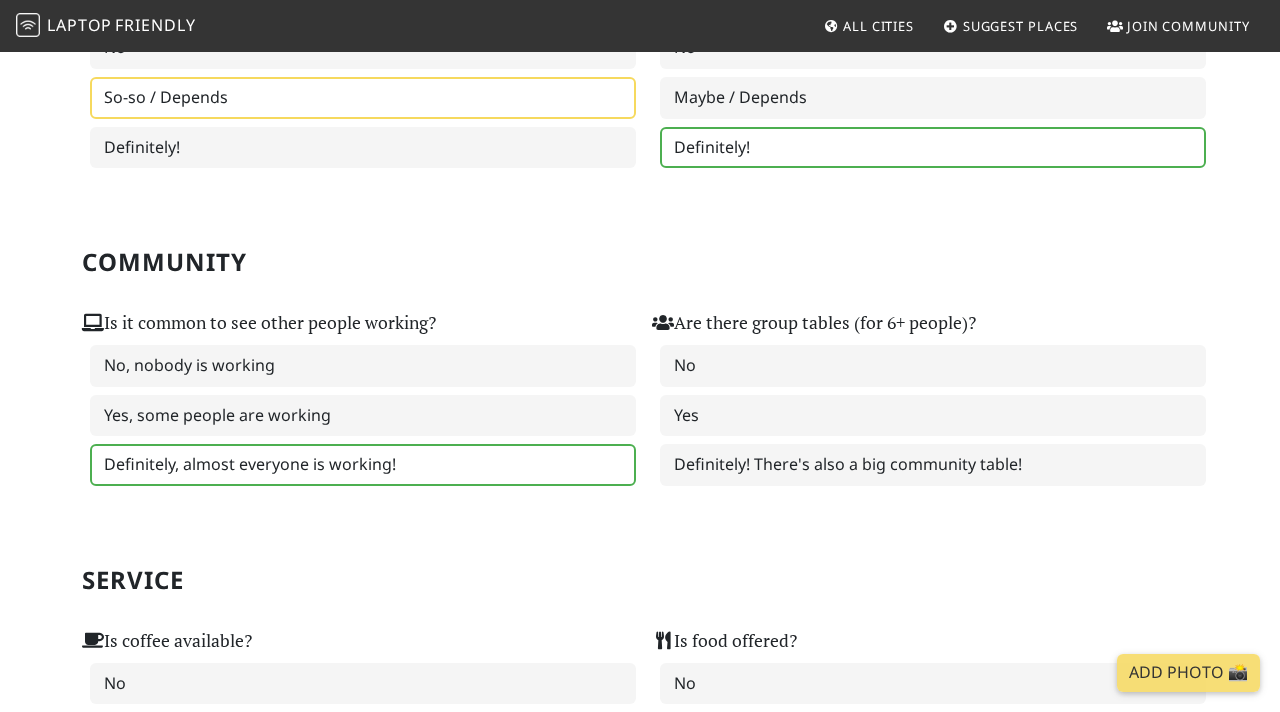 click on "Definitely, almost everyone is working!" at bounding box center [363, 465] 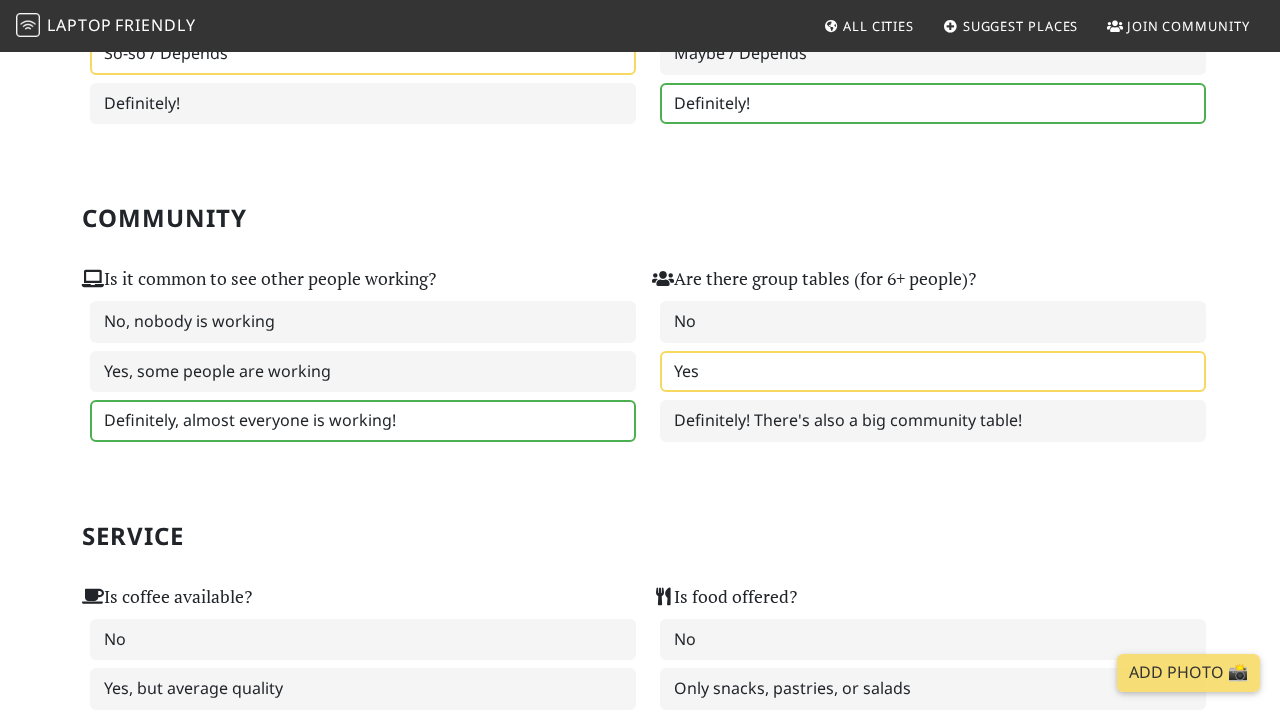 scroll, scrollTop: 795, scrollLeft: 0, axis: vertical 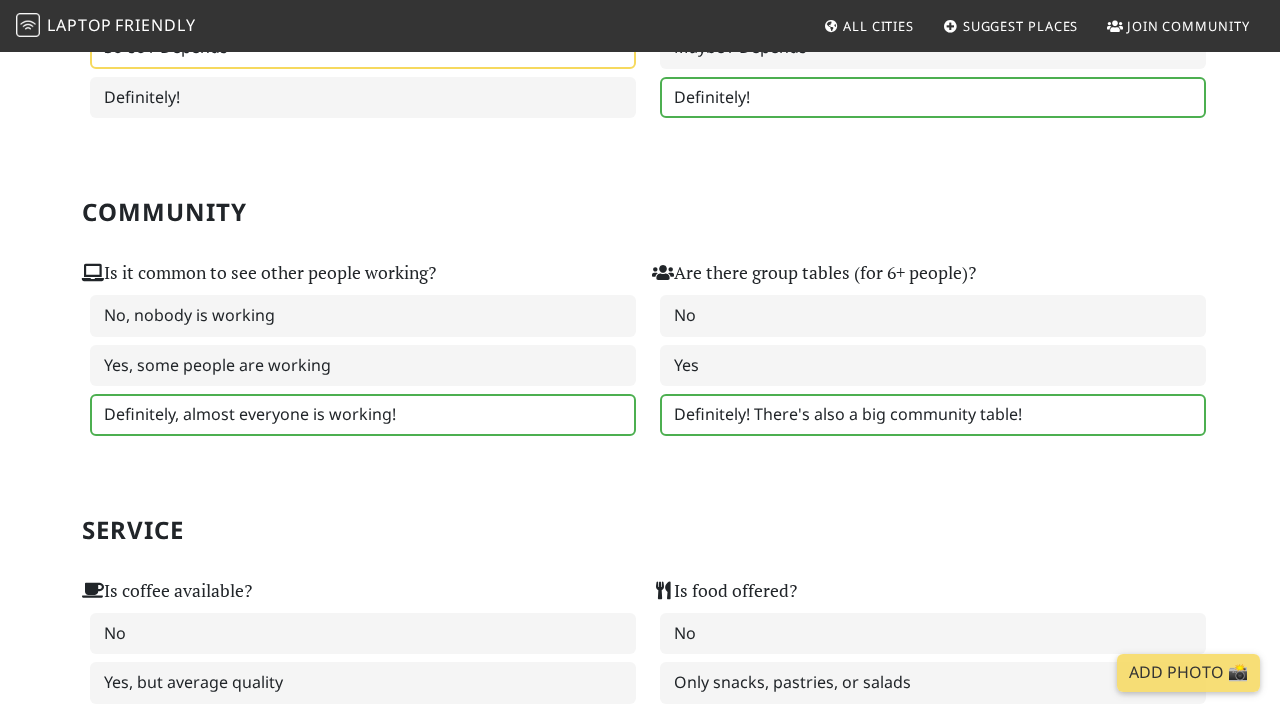 click on "Definitely! There's also a big community table!" at bounding box center [933, 415] 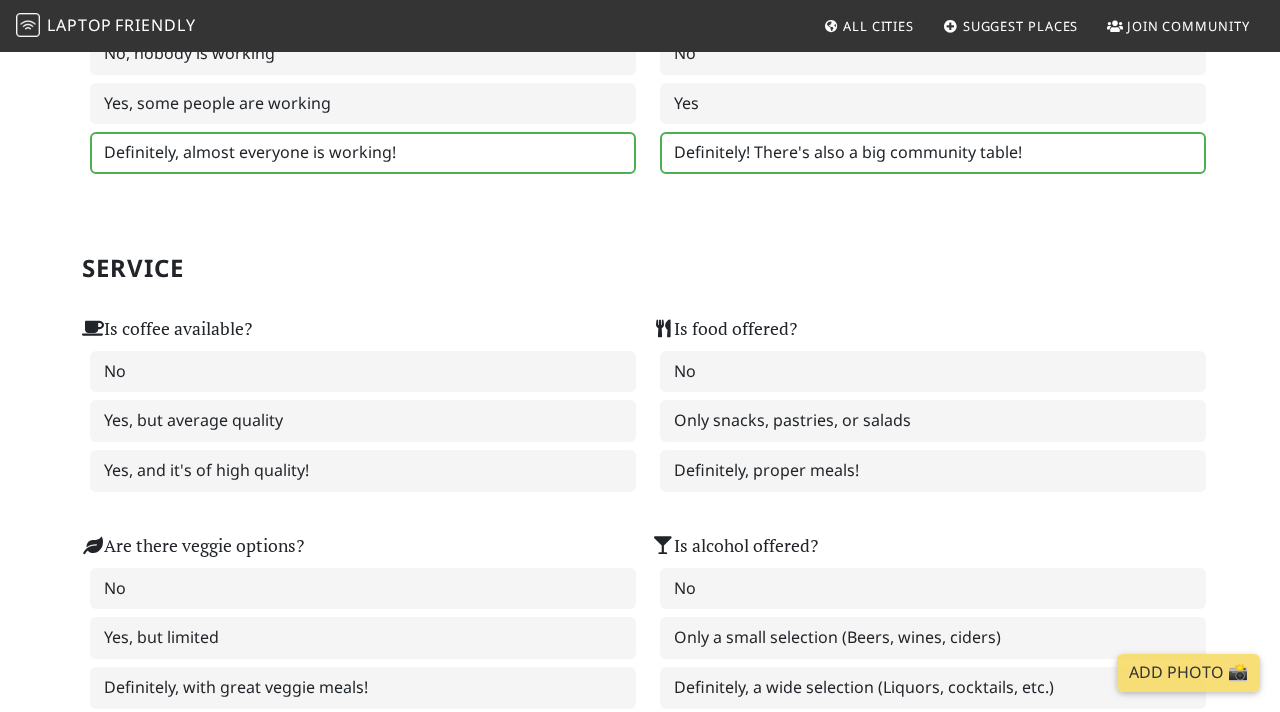 scroll, scrollTop: 1062, scrollLeft: 0, axis: vertical 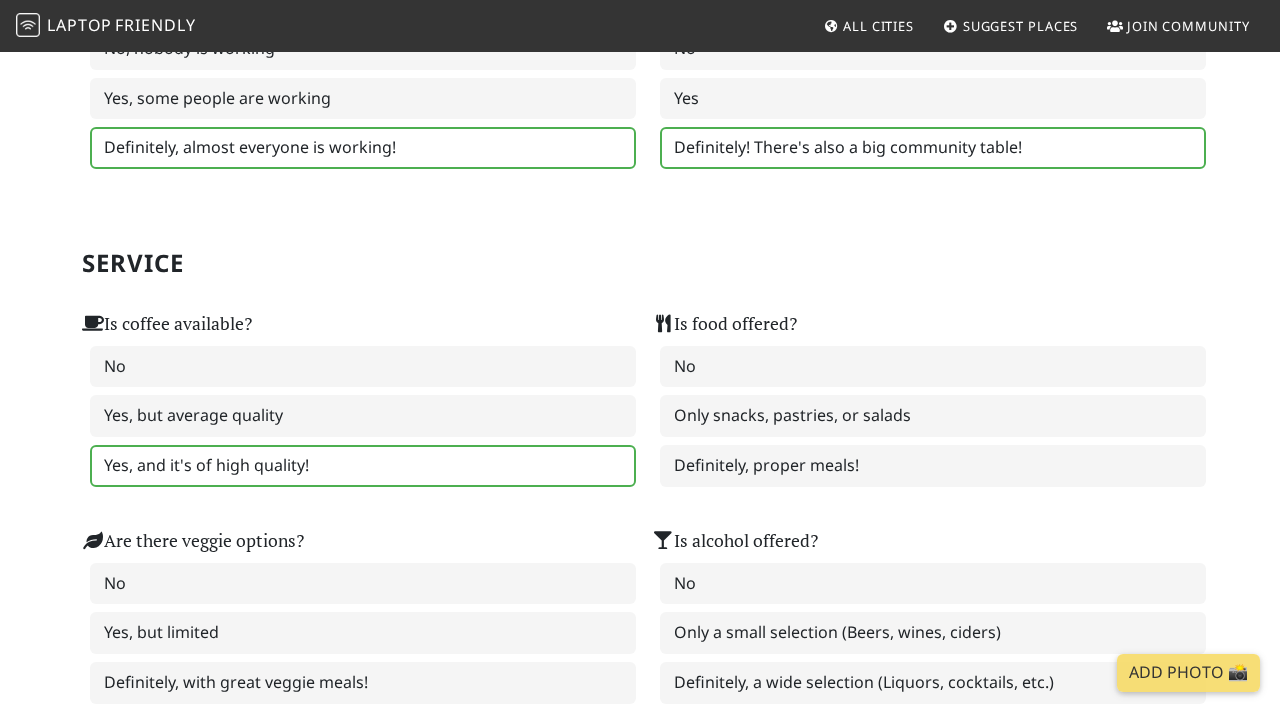 click on "Yes, and it's of high quality!" at bounding box center [363, 466] 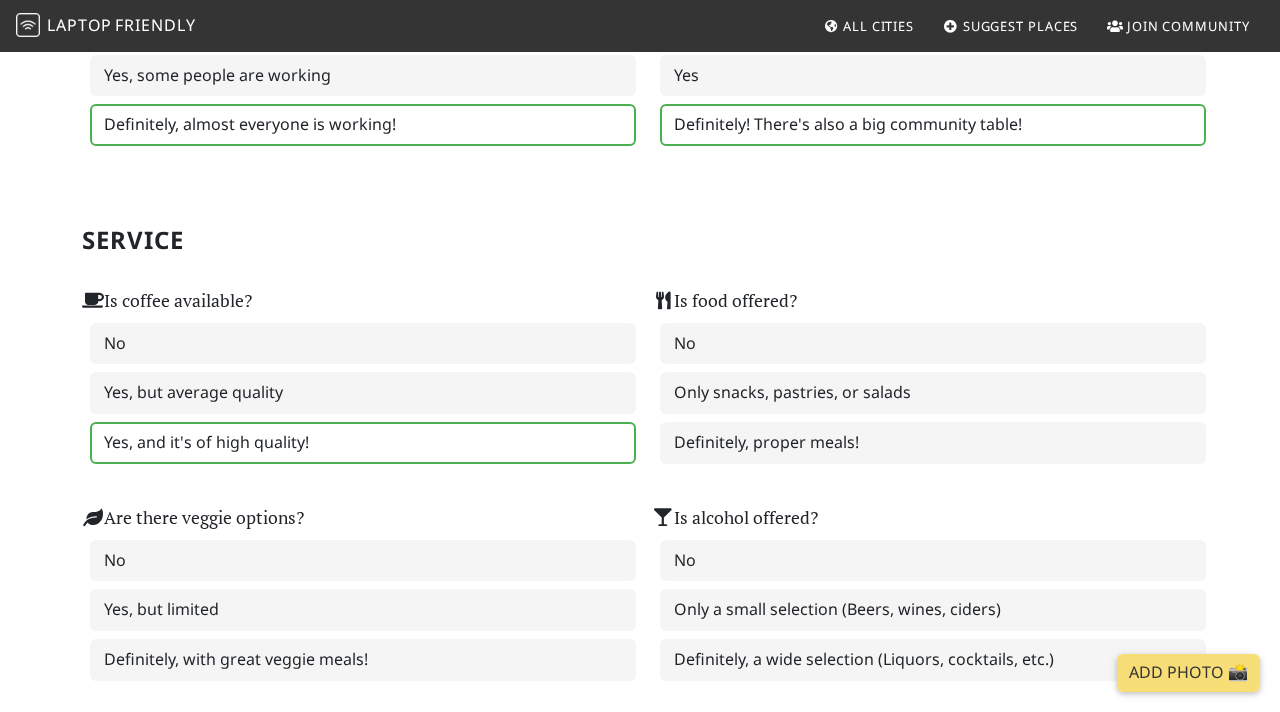 scroll, scrollTop: 1086, scrollLeft: 0, axis: vertical 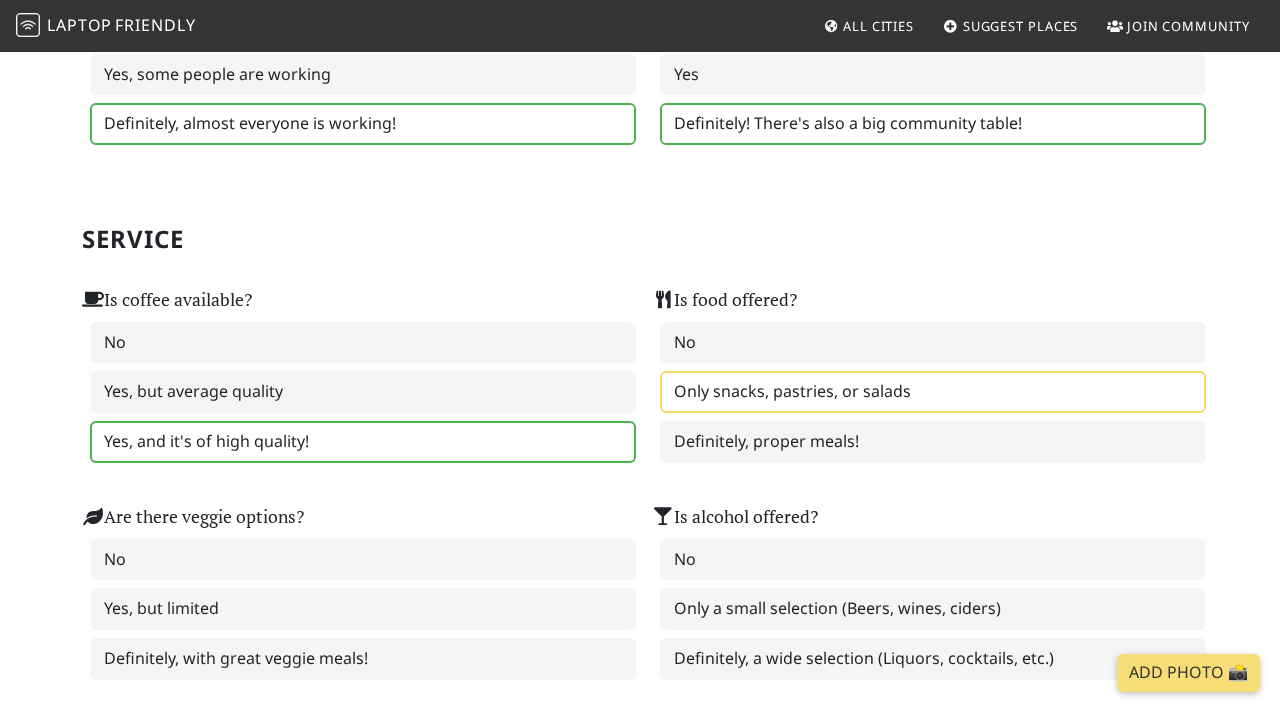 click on "Only snacks, pastries, or salads" at bounding box center [933, 392] 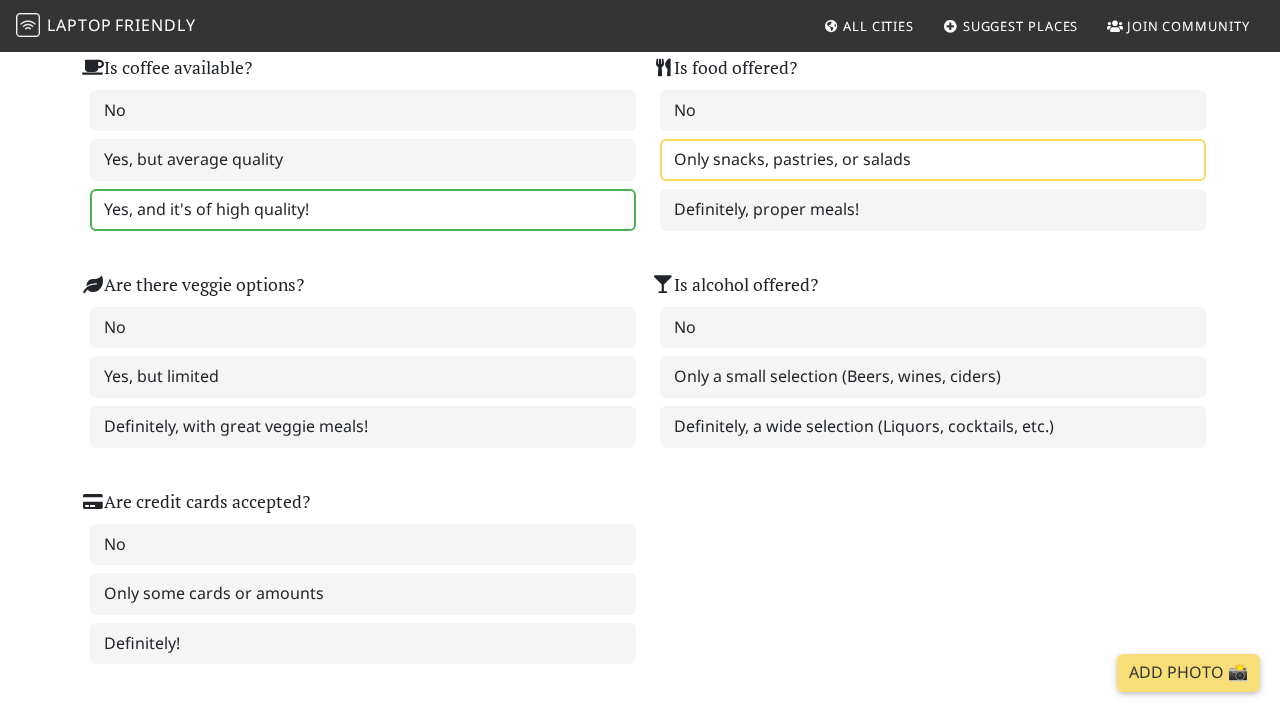 scroll, scrollTop: 1326, scrollLeft: 0, axis: vertical 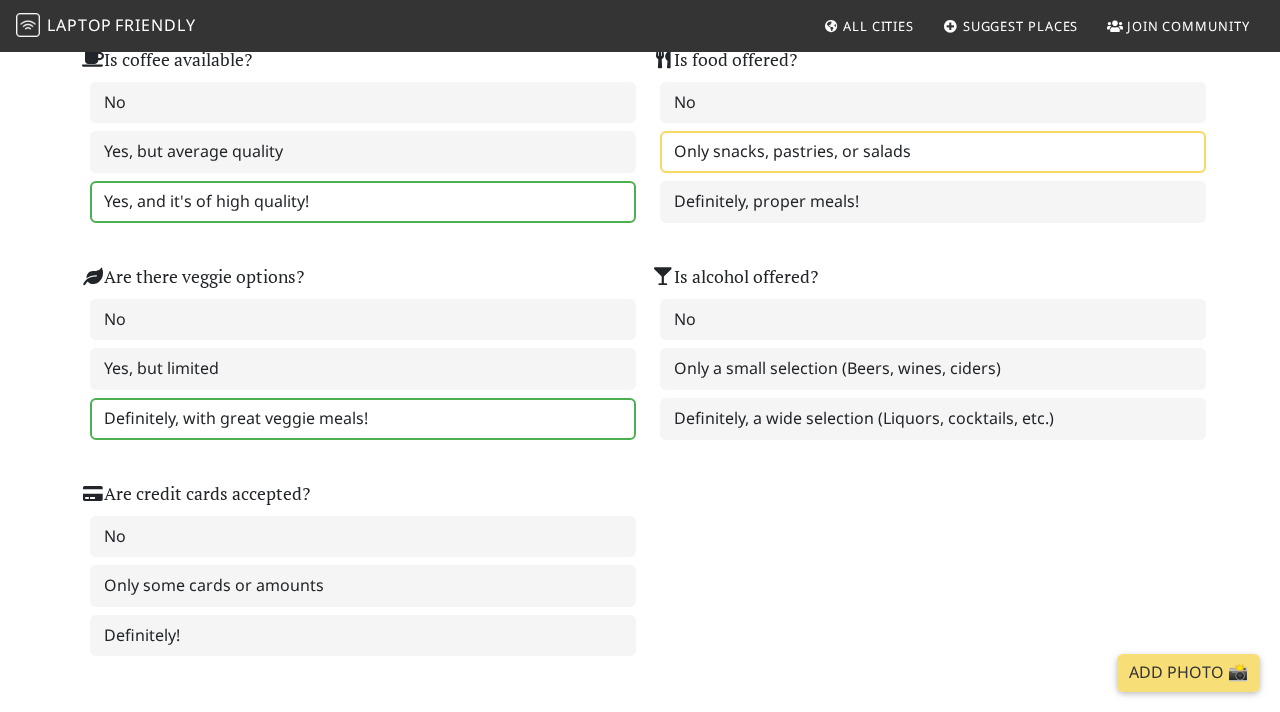 click on "Definitely, with great veggie meals!" at bounding box center (363, 419) 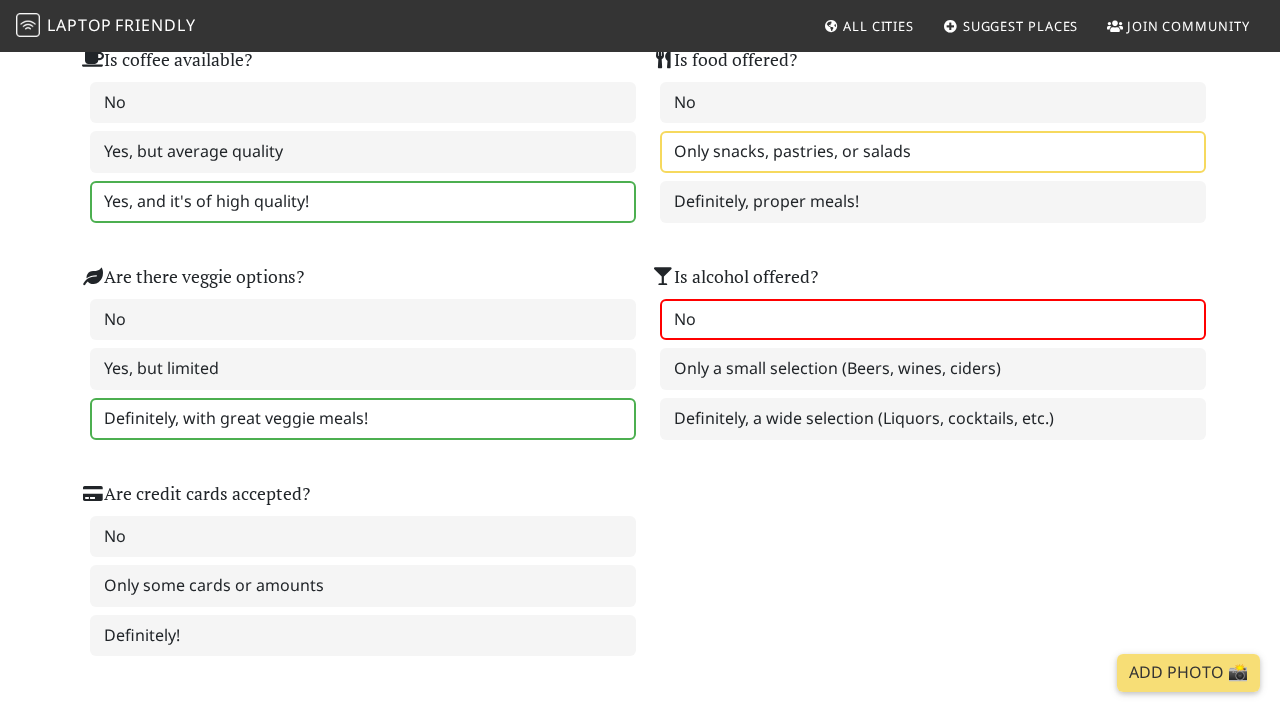 click on "No" at bounding box center (933, 320) 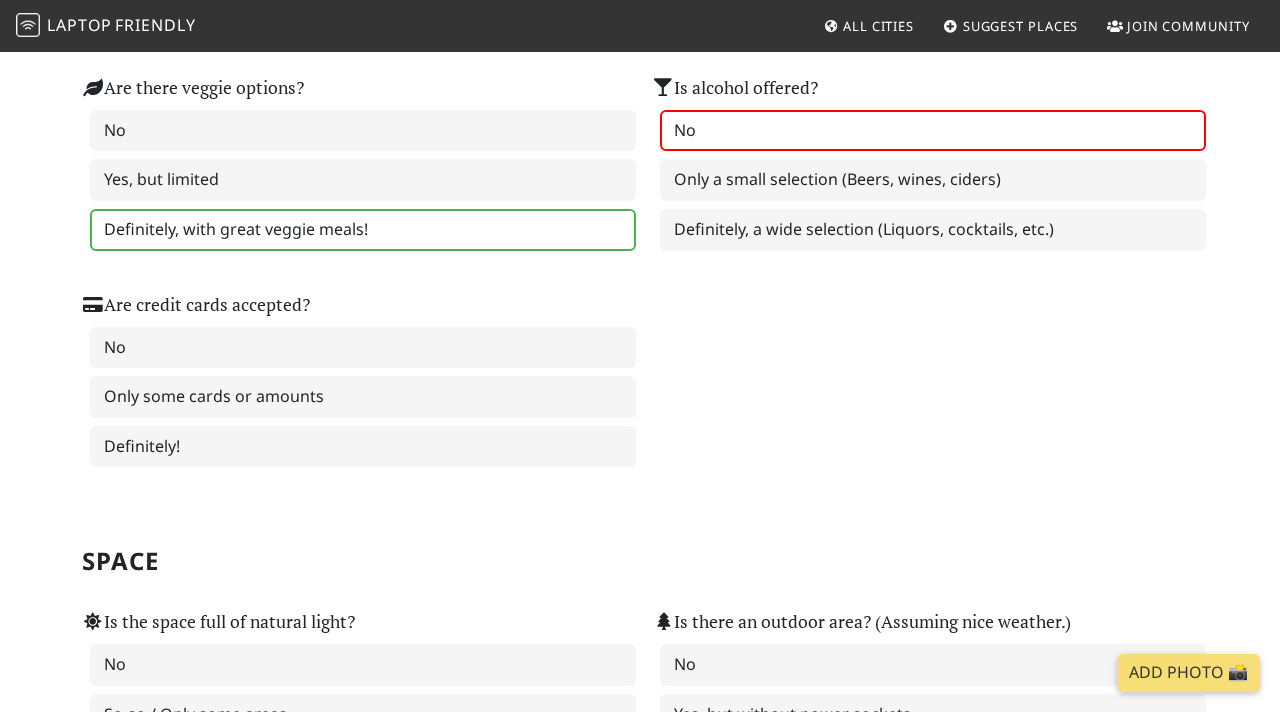 scroll, scrollTop: 1532, scrollLeft: 0, axis: vertical 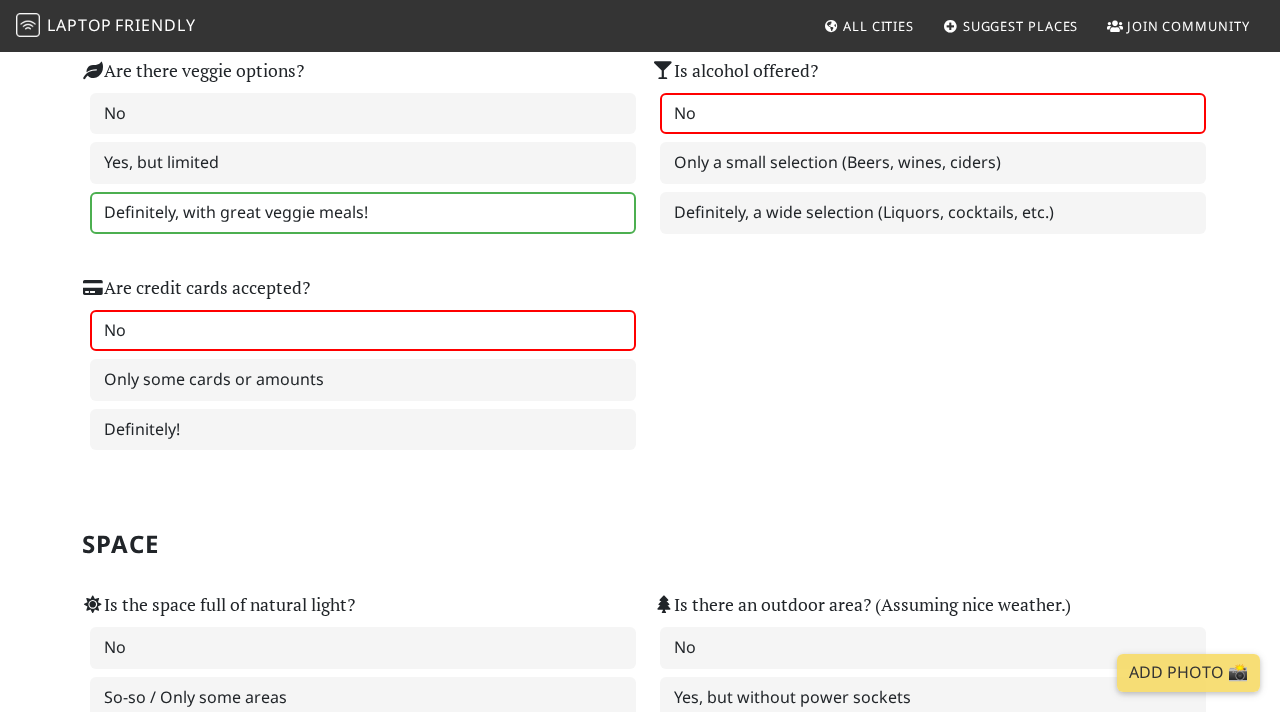 click on "No" at bounding box center (363, 331) 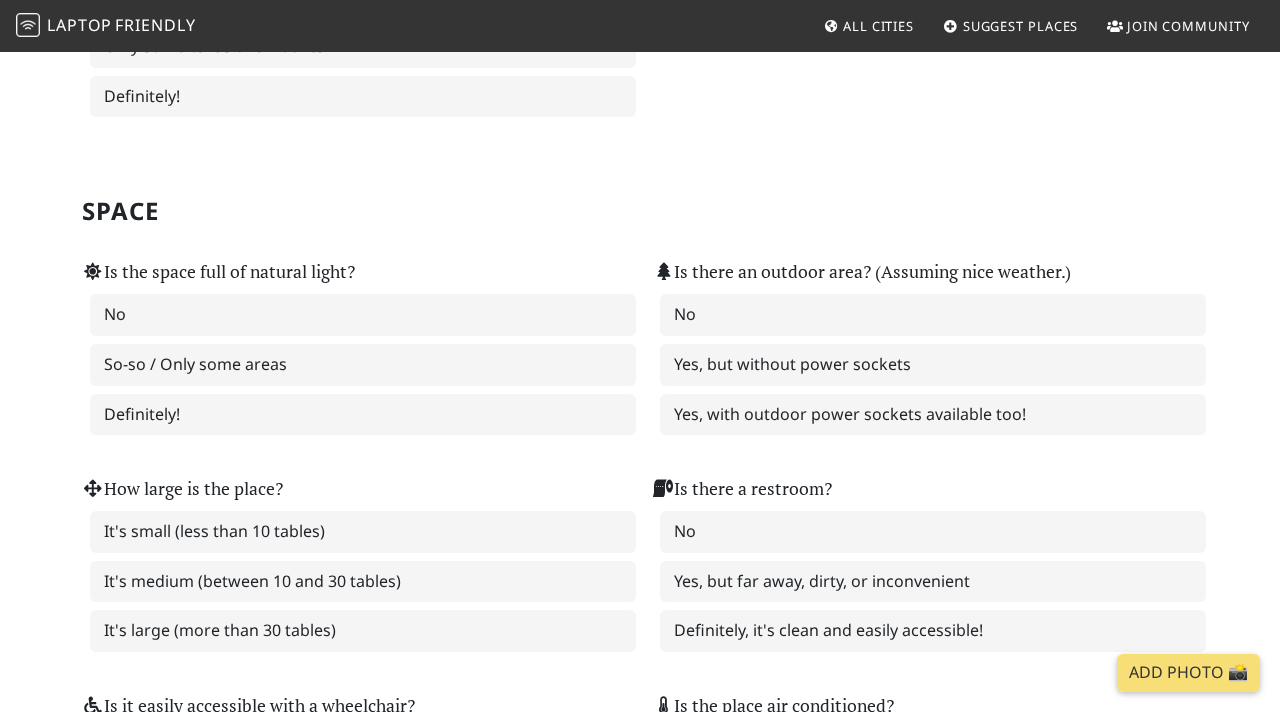scroll, scrollTop: 1867, scrollLeft: 0, axis: vertical 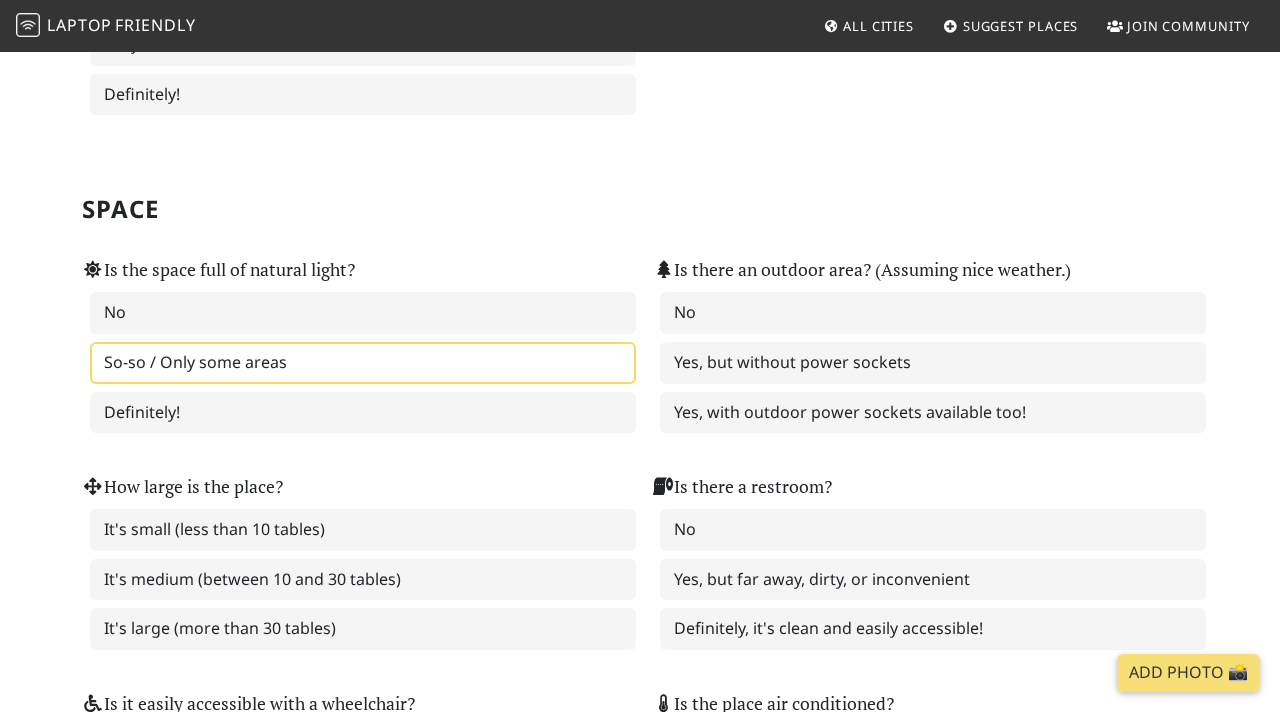 click on "So-so / Only some areas" at bounding box center [363, 363] 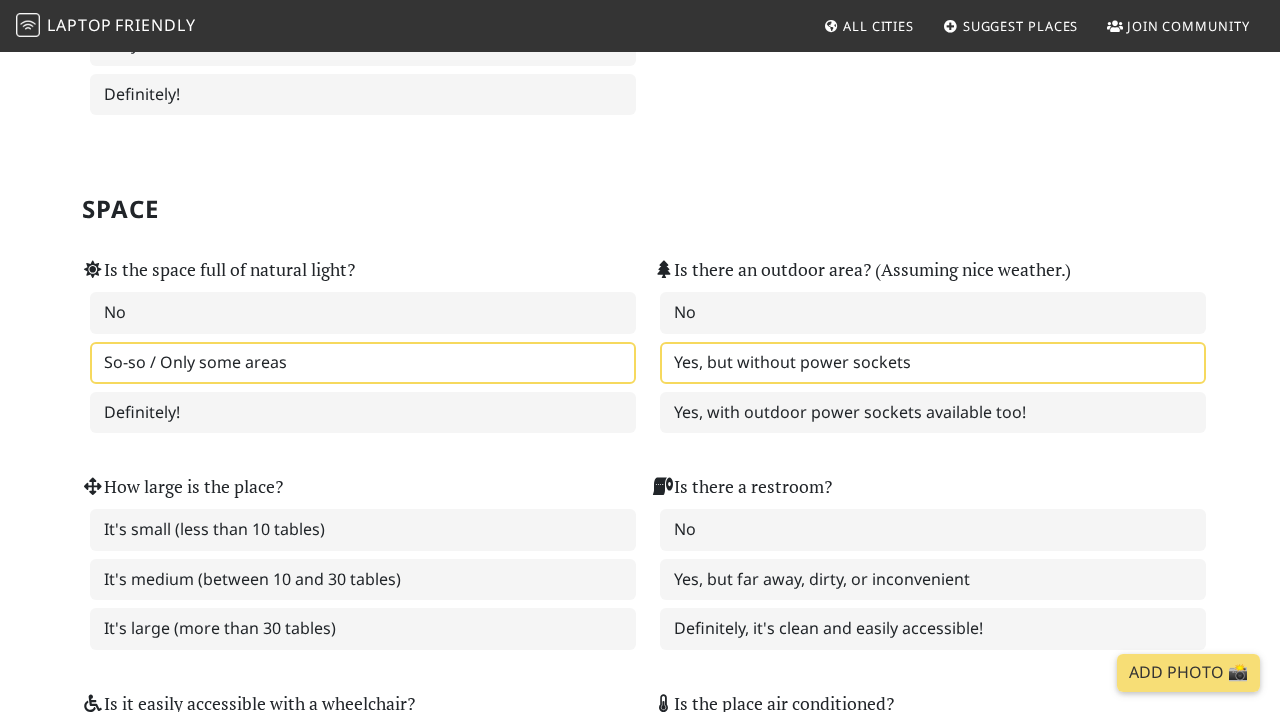 click on "Yes, but without power sockets" at bounding box center [933, 363] 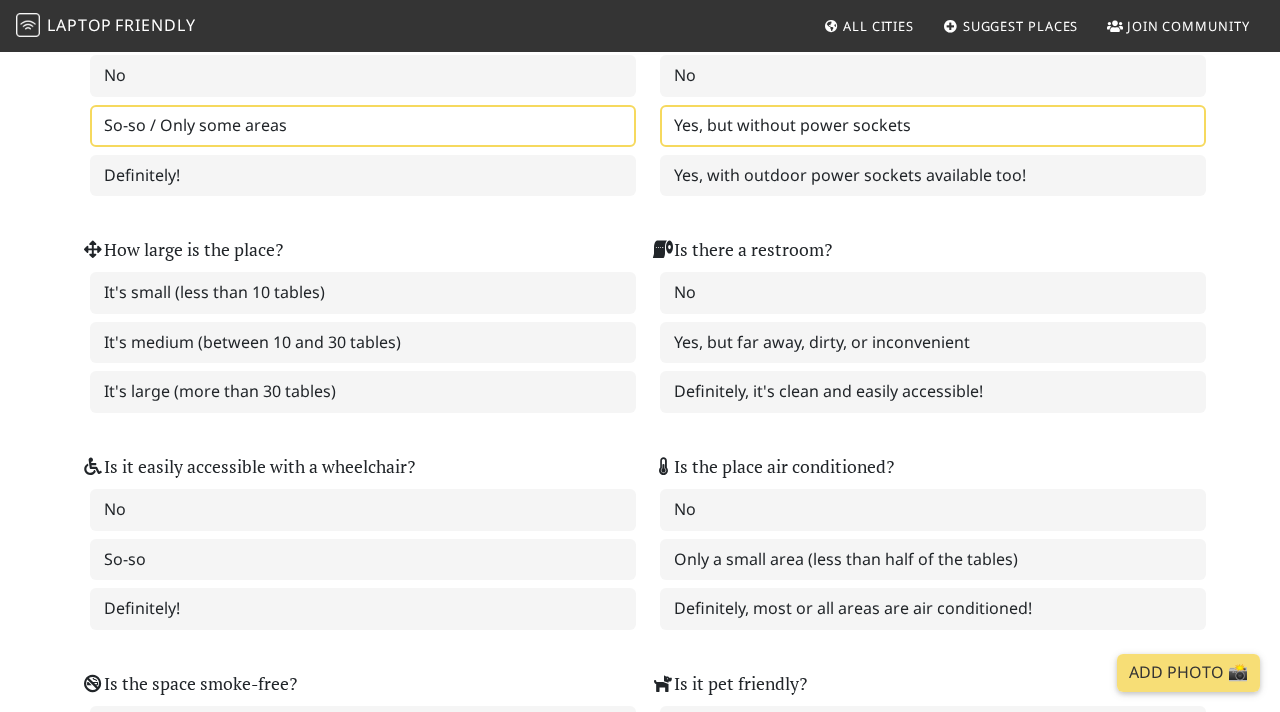 scroll, scrollTop: 2107, scrollLeft: 0, axis: vertical 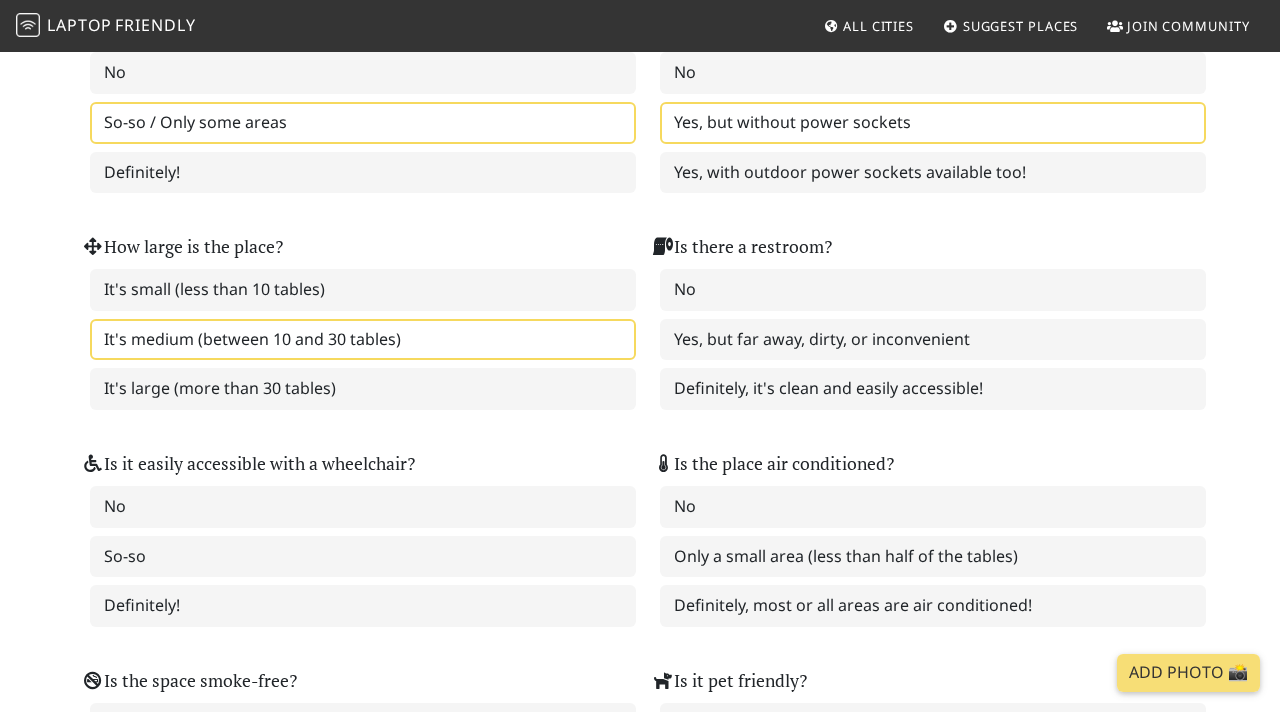 click on "It's medium (between 10 and 30 tables)" at bounding box center (363, 340) 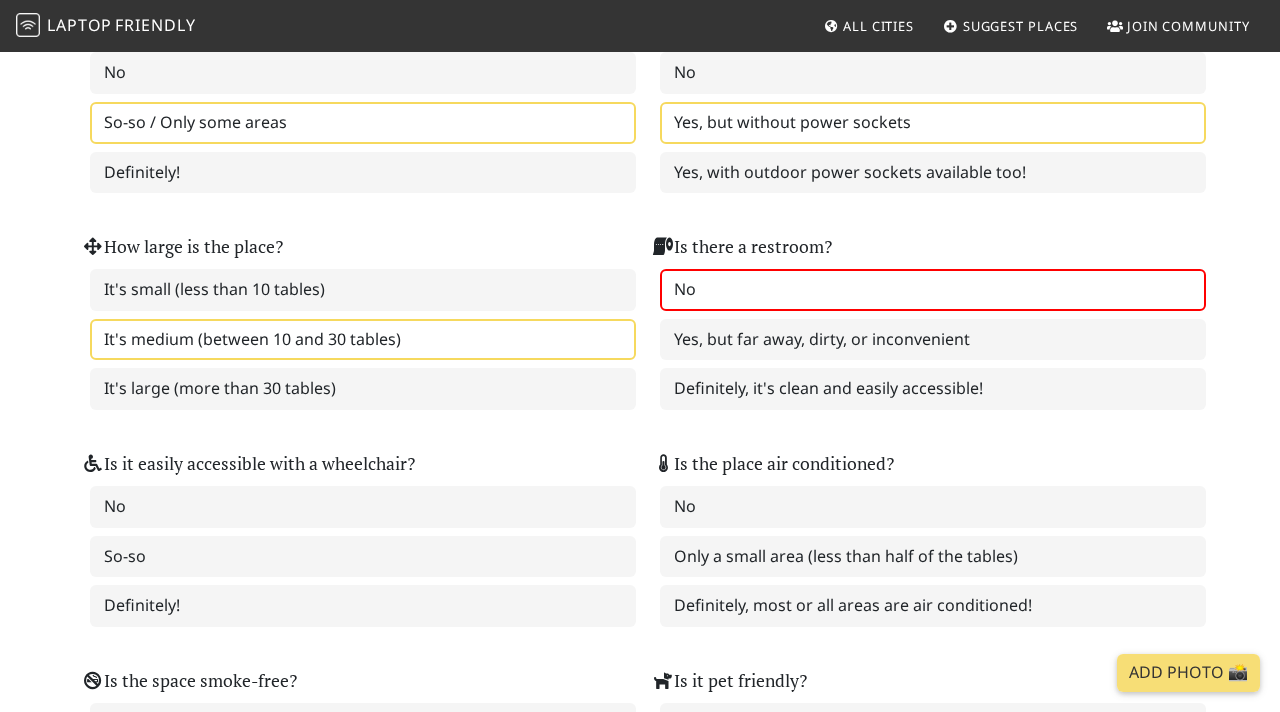 click on "No" at bounding box center [933, 290] 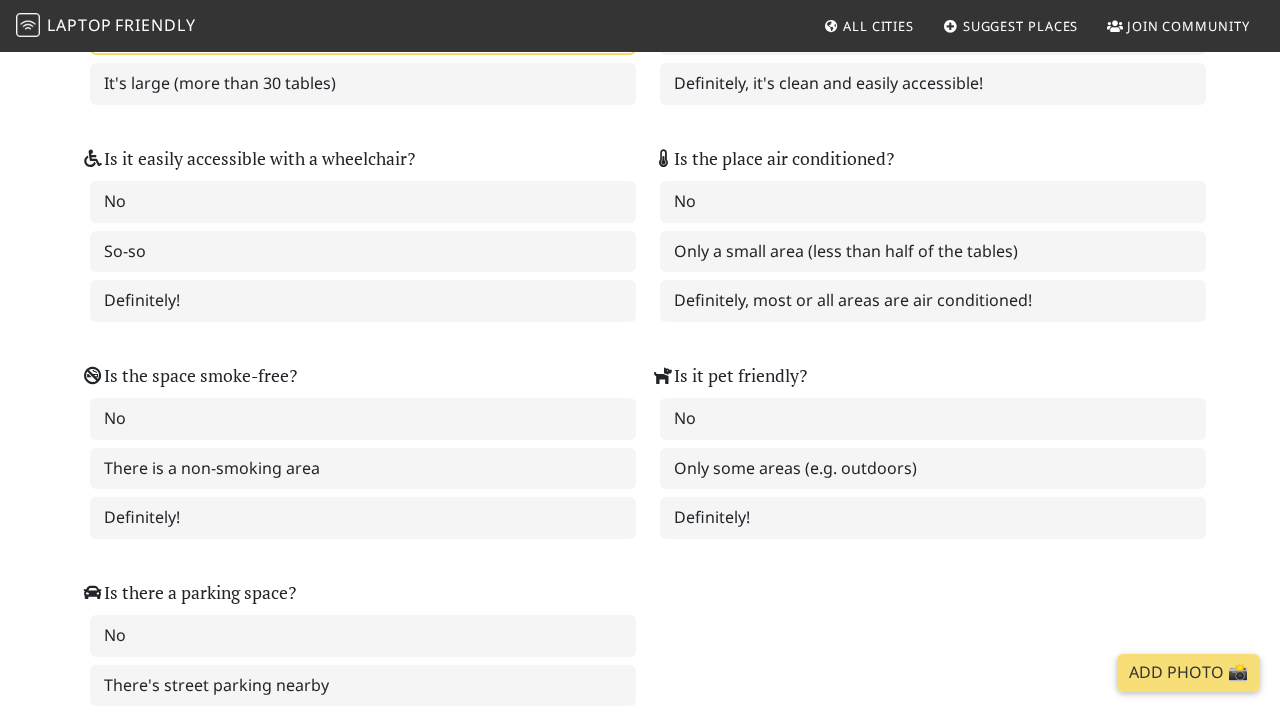 scroll, scrollTop: 2406, scrollLeft: 0, axis: vertical 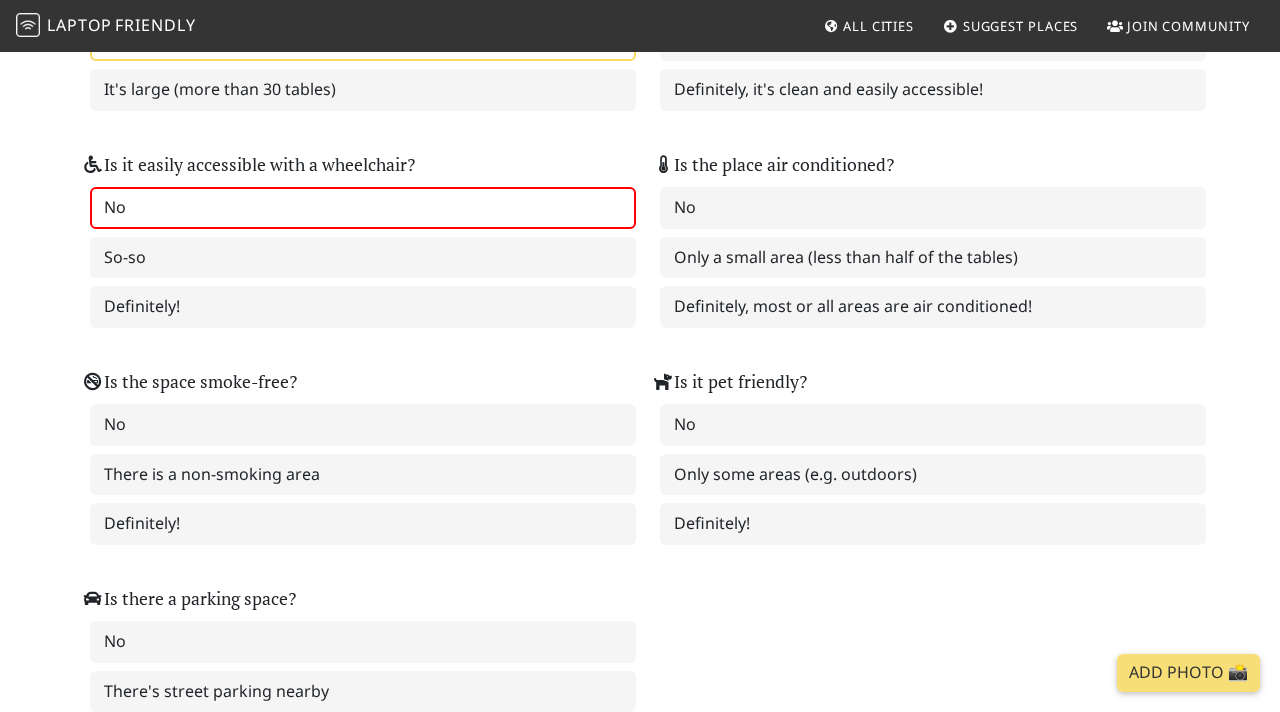 click on "No" at bounding box center (363, 208) 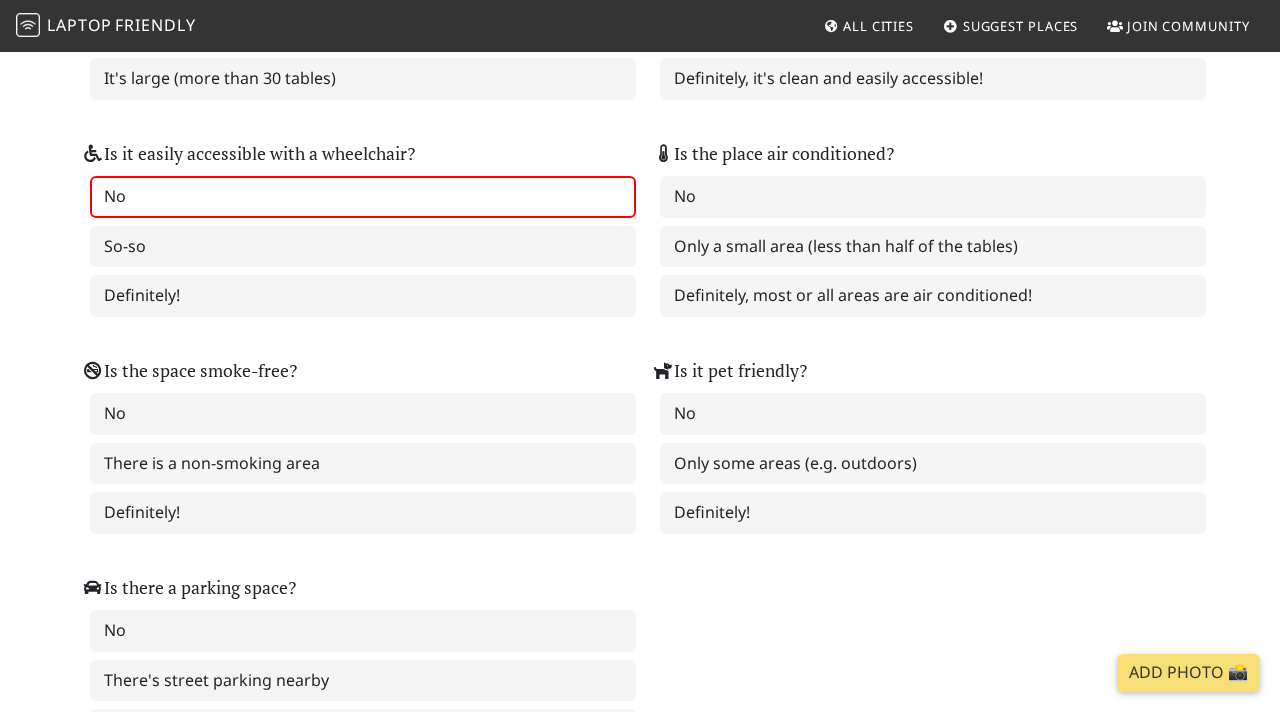 scroll, scrollTop: 2420, scrollLeft: 0, axis: vertical 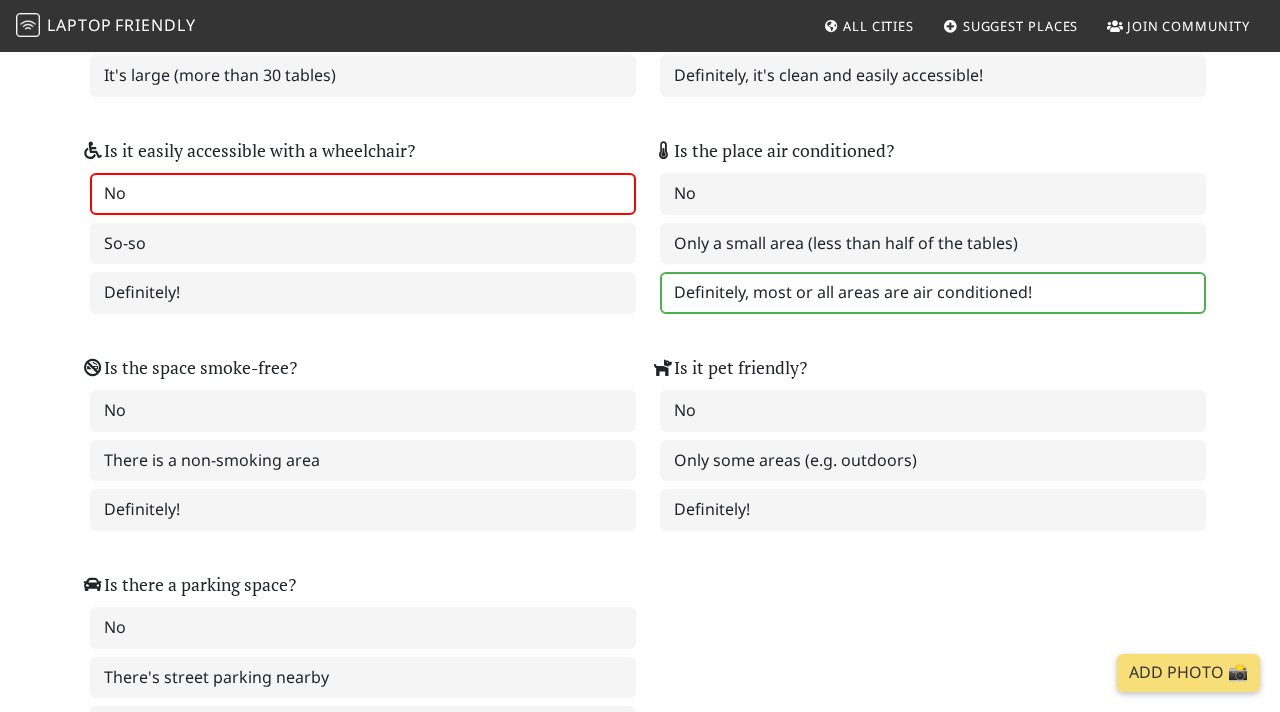 click on "Definitely, most or all areas are air conditioned!" at bounding box center [933, 293] 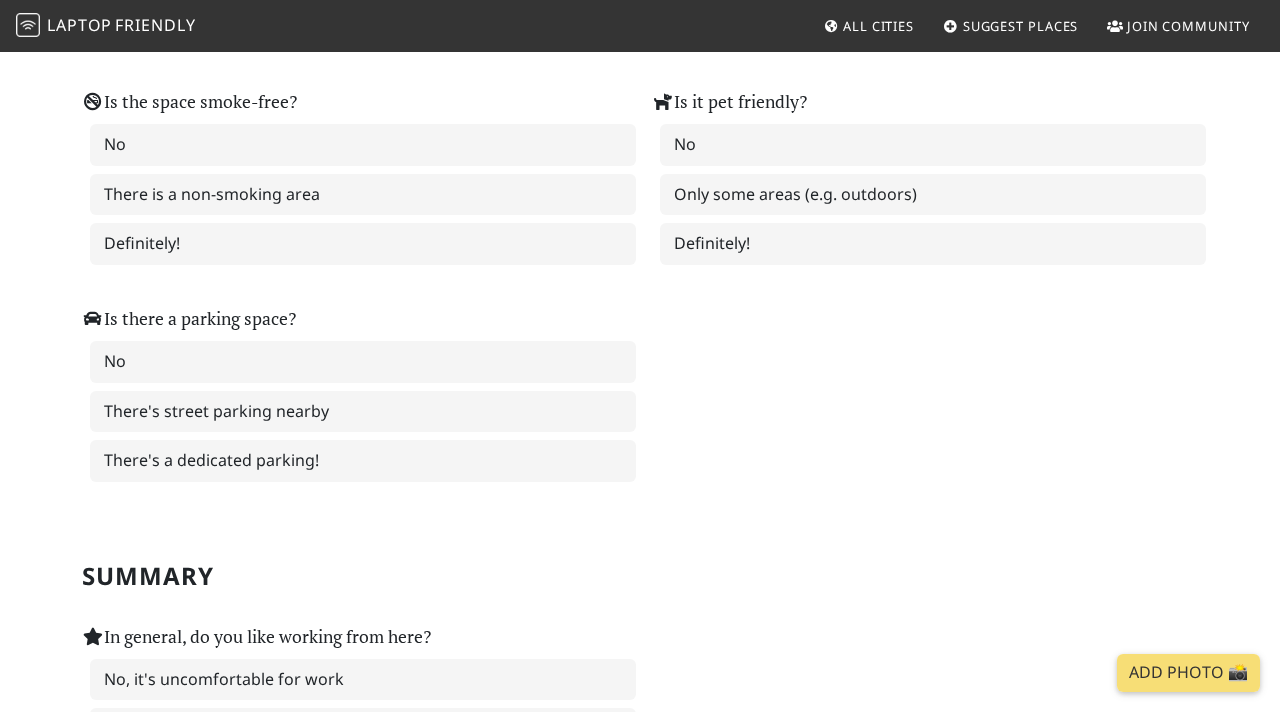 scroll, scrollTop: 2690, scrollLeft: 0, axis: vertical 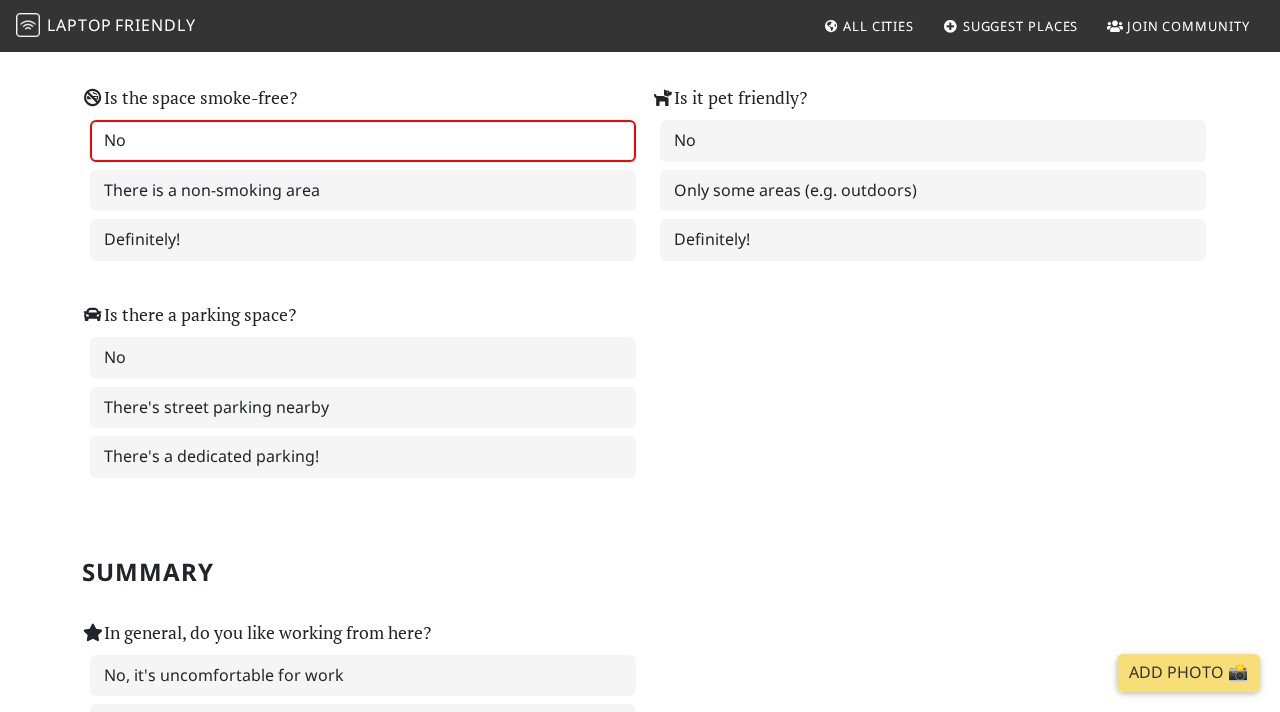 click on "No" at bounding box center (363, 141) 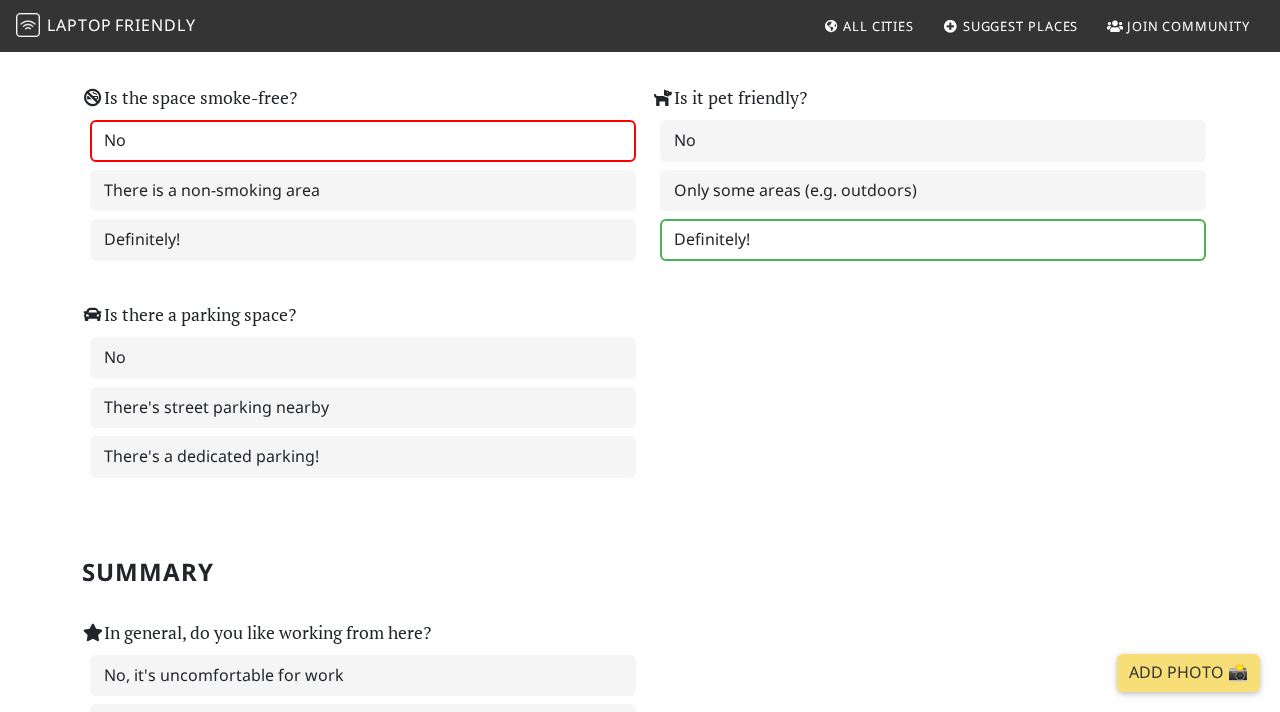 click on "Definitely!" at bounding box center (933, 240) 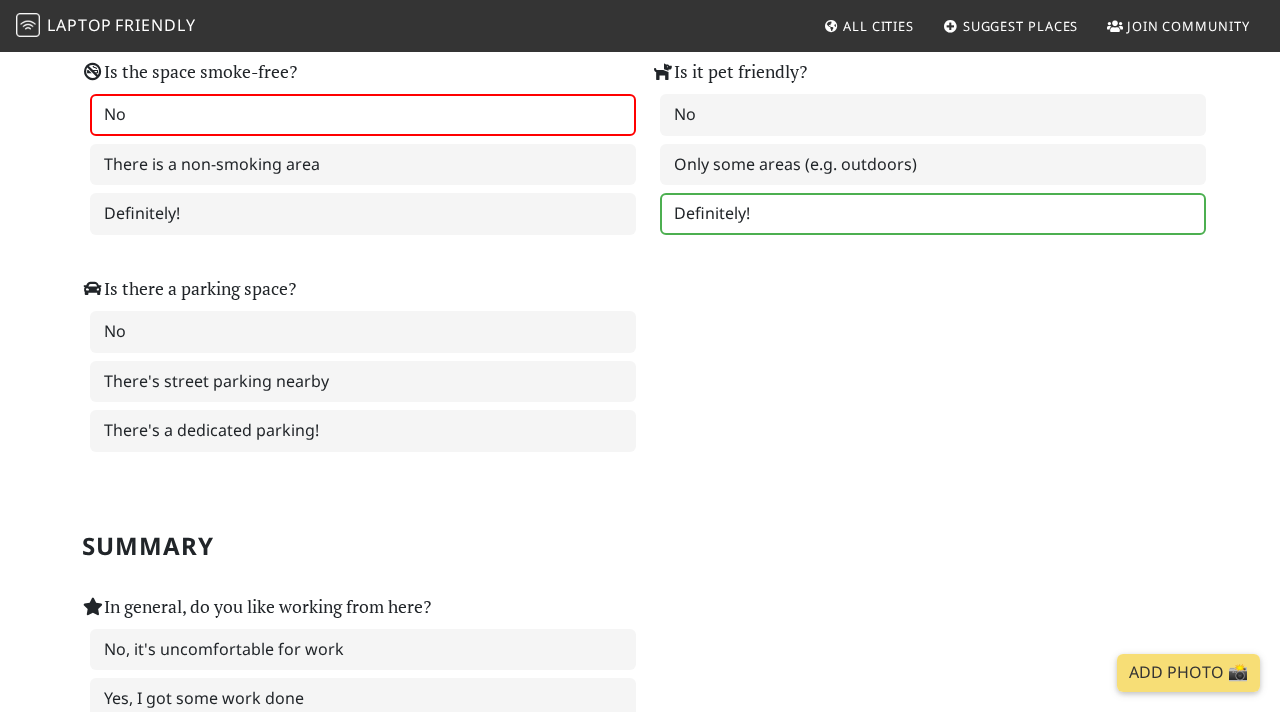 scroll, scrollTop: 2717, scrollLeft: 0, axis: vertical 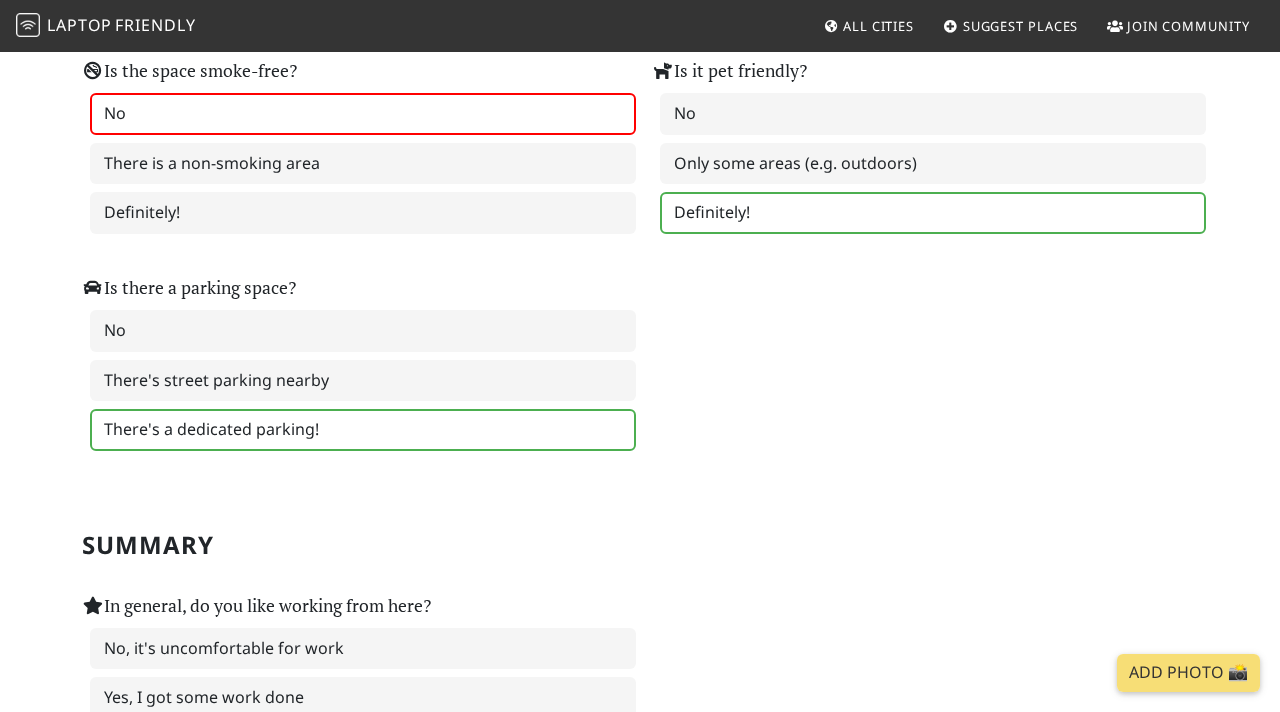 click on "There's a dedicated parking!" at bounding box center [363, 430] 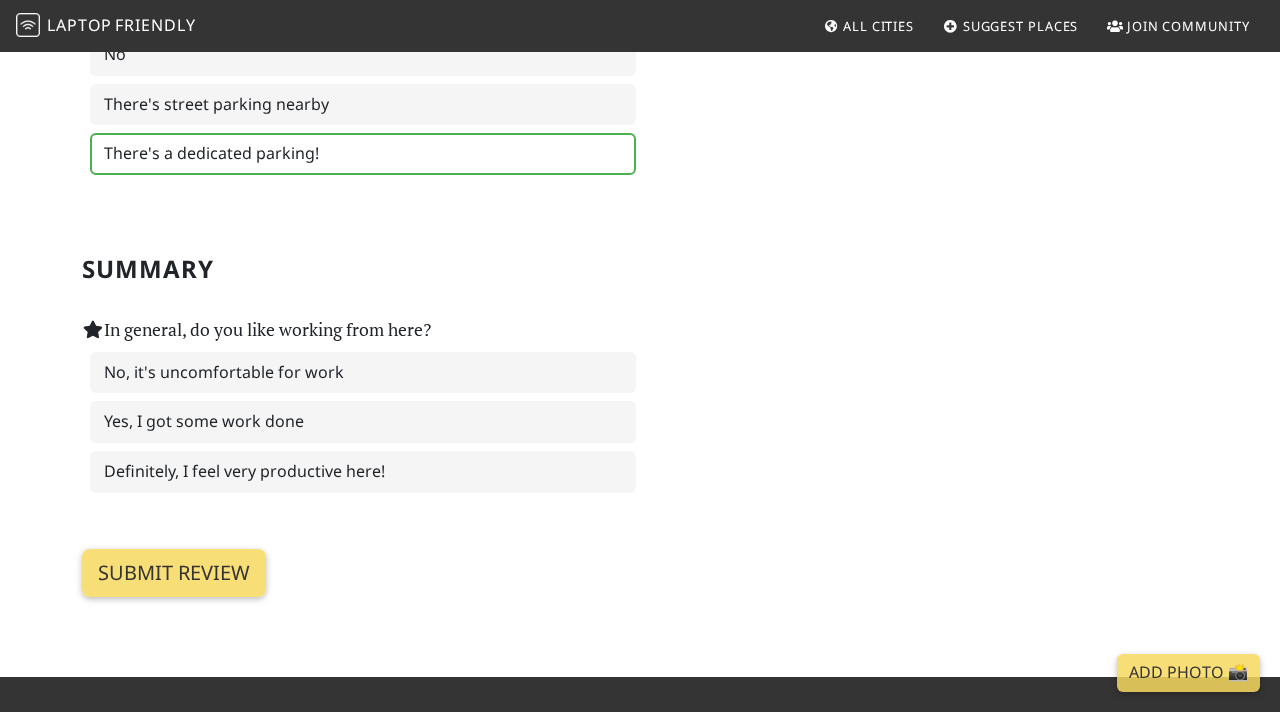 scroll, scrollTop: 3008, scrollLeft: 0, axis: vertical 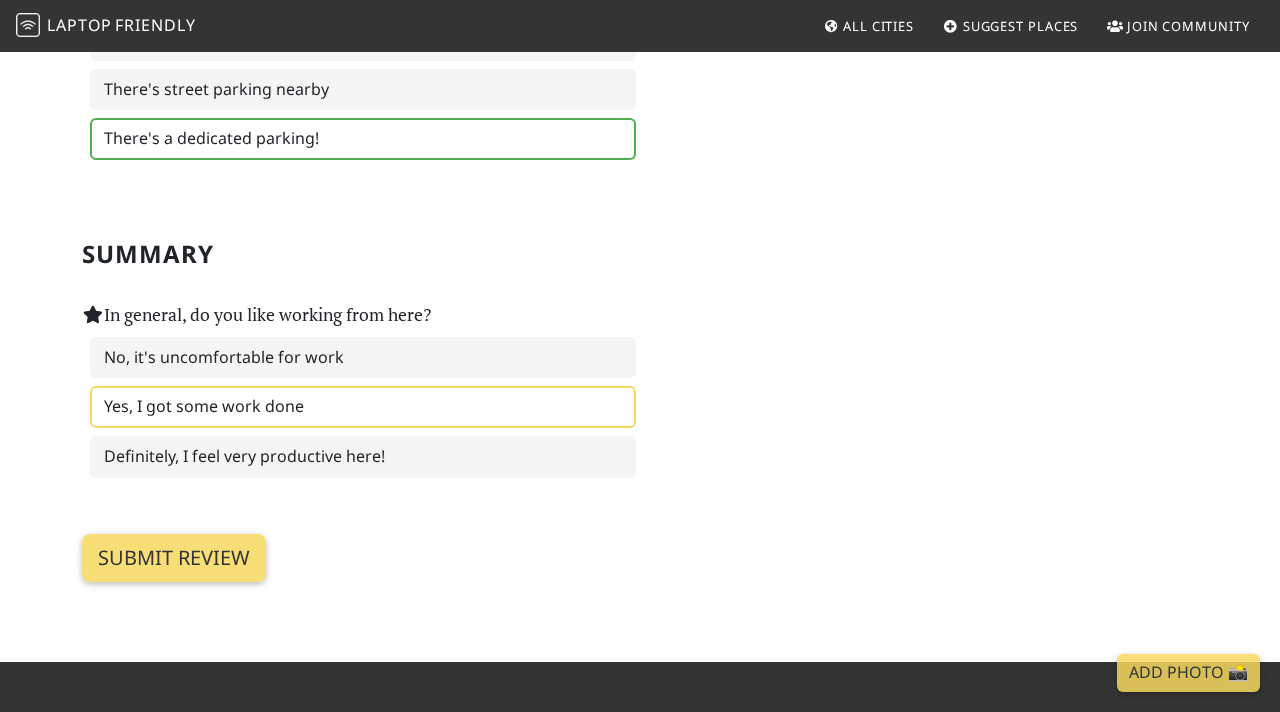 click on "Yes, I got some work done" at bounding box center [363, 407] 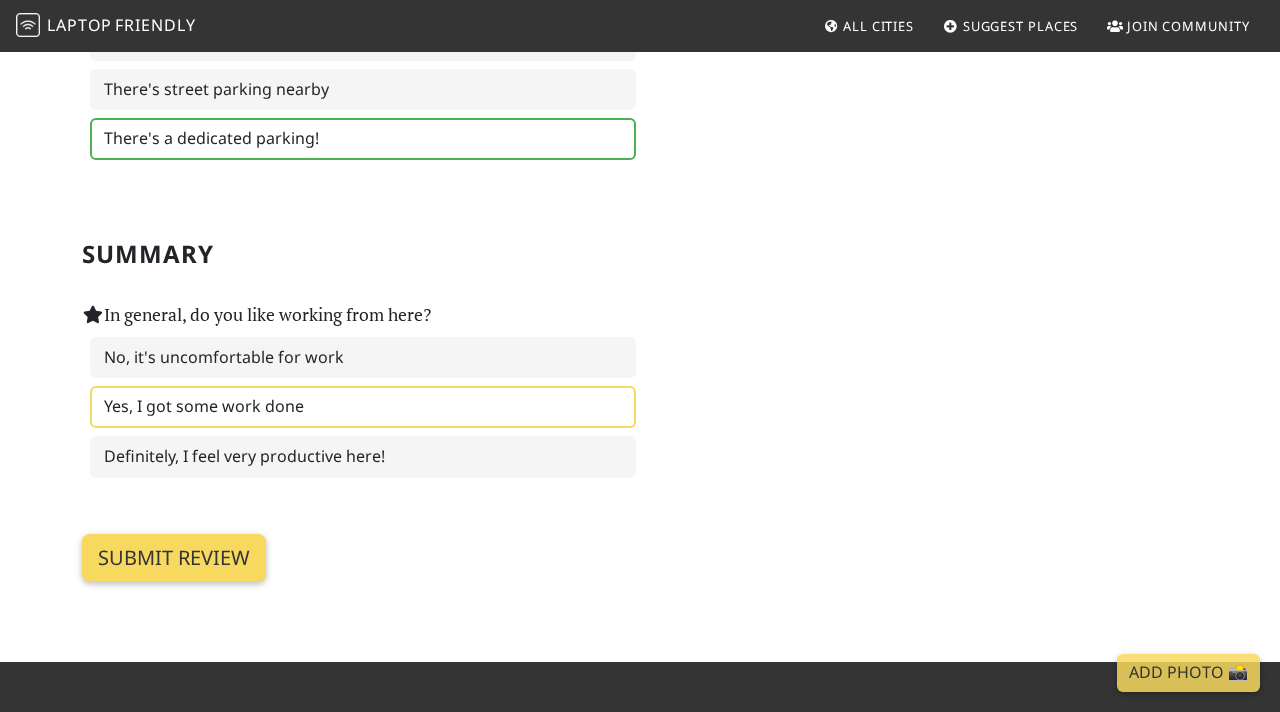 click on "Submit review" at bounding box center [174, 558] 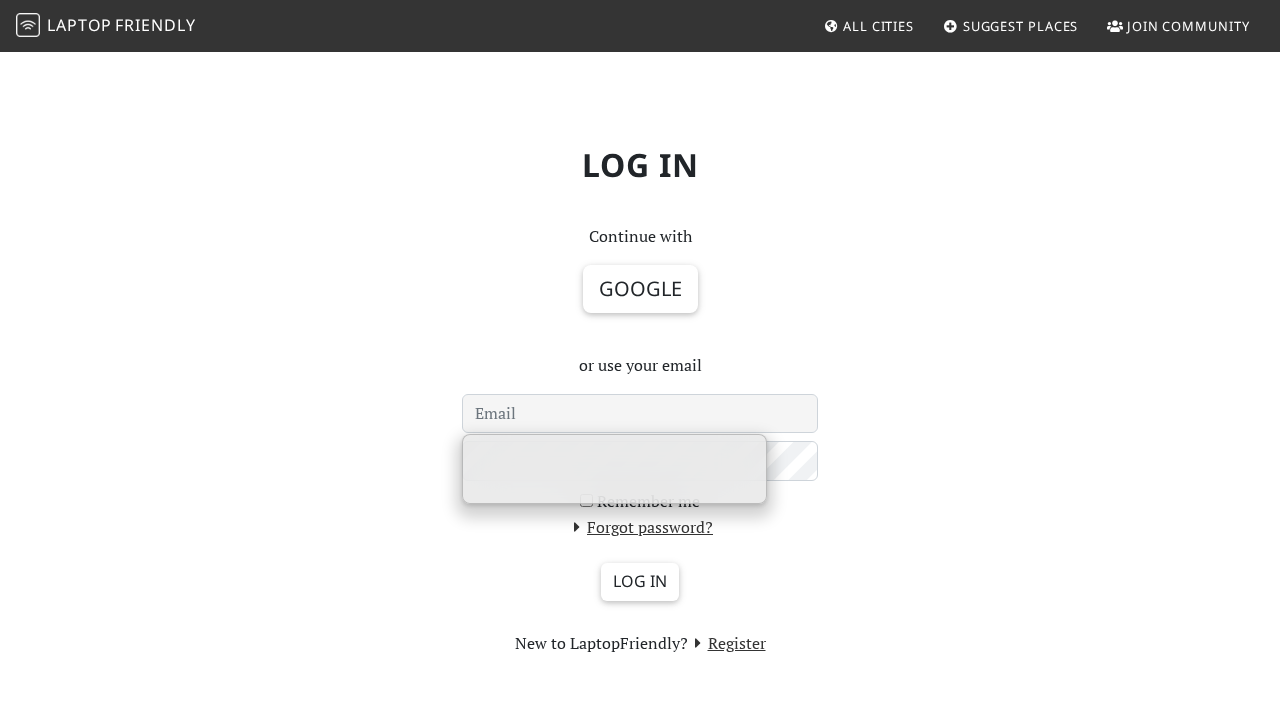 scroll, scrollTop: 0, scrollLeft: 0, axis: both 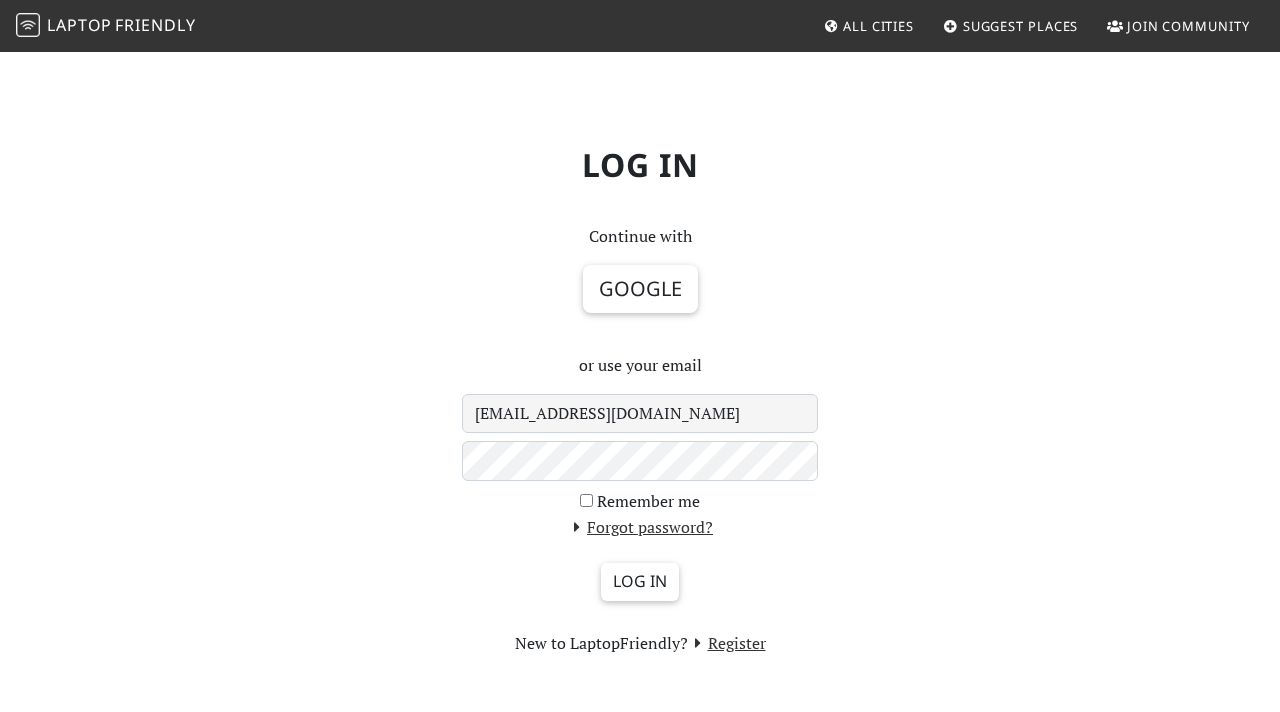 type on "jaygupta7447@gmail.com" 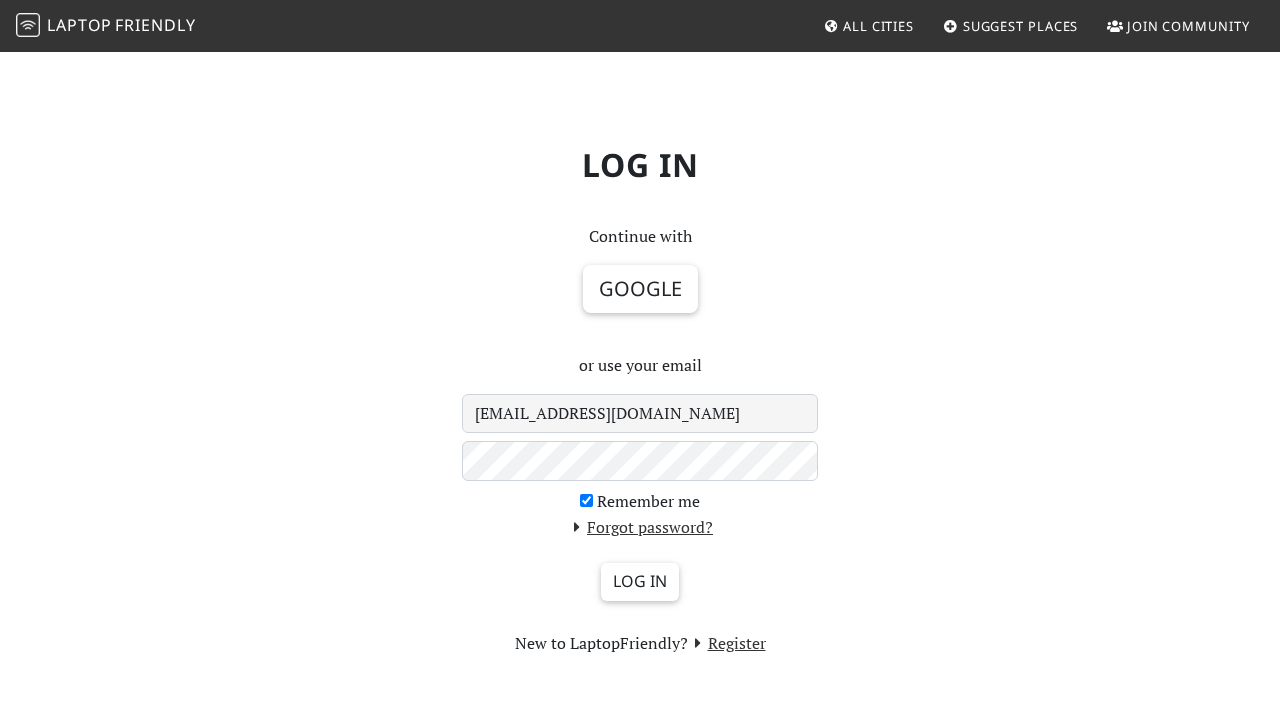 click on "Remember me" at bounding box center (586, 500) 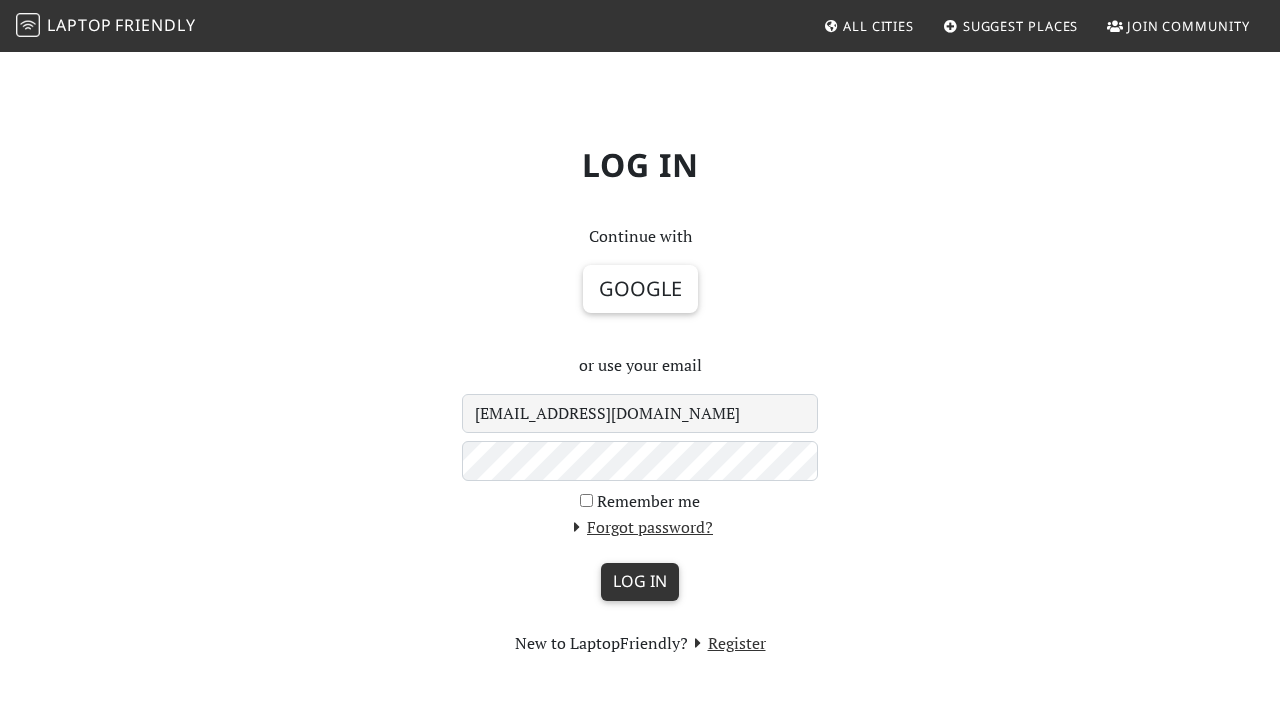 click on "Log in" at bounding box center [640, 582] 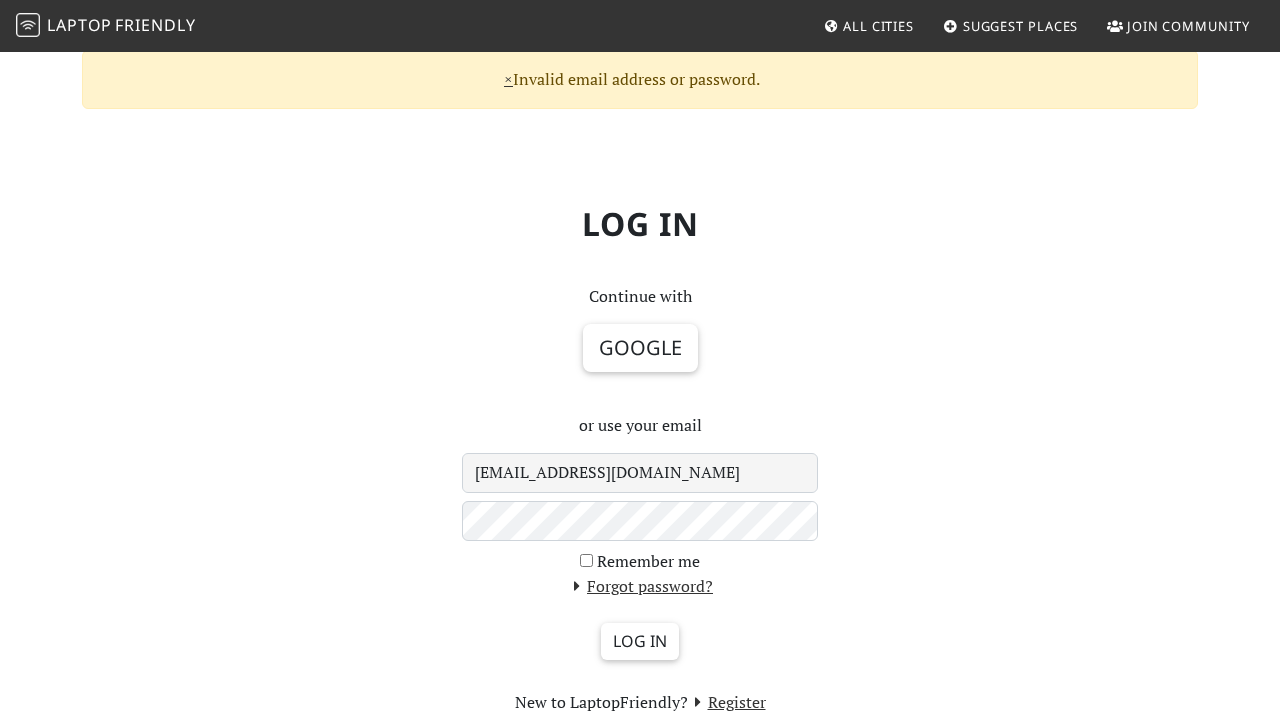 scroll, scrollTop: 0, scrollLeft: 0, axis: both 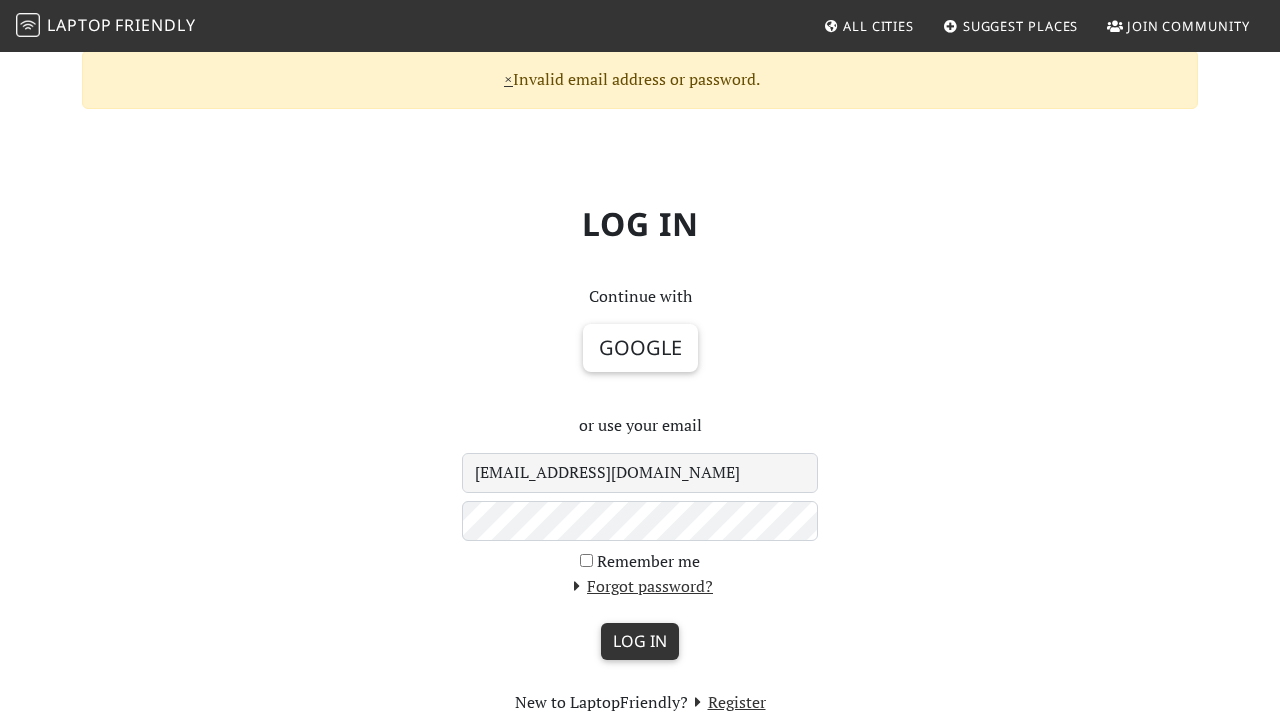 click on "Log in" at bounding box center [640, 642] 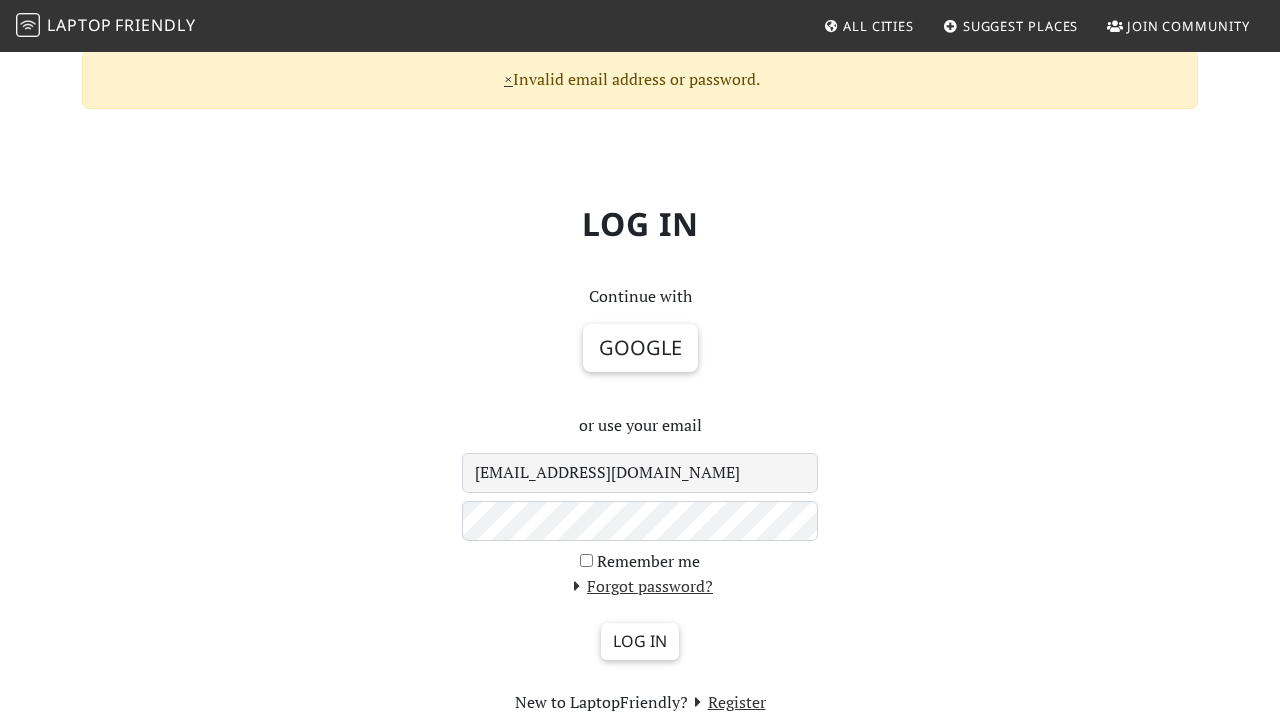 scroll, scrollTop: 0, scrollLeft: 0, axis: both 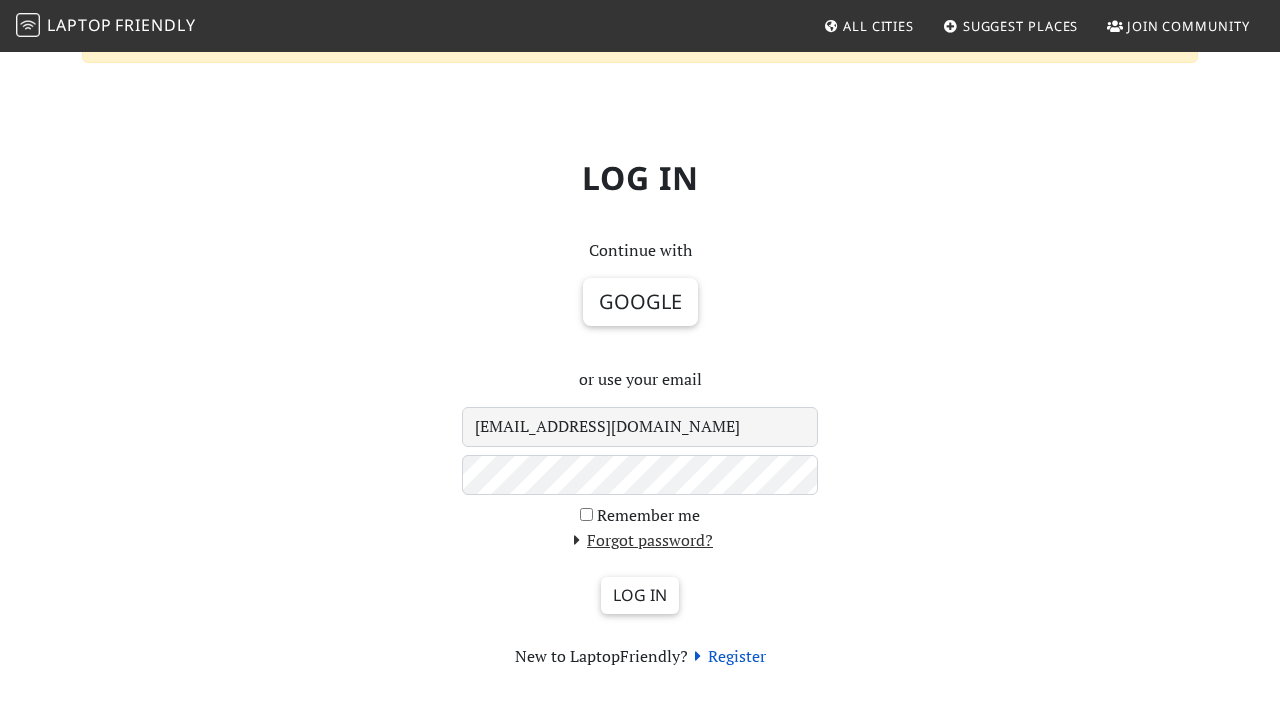 click on "Register" at bounding box center [727, 656] 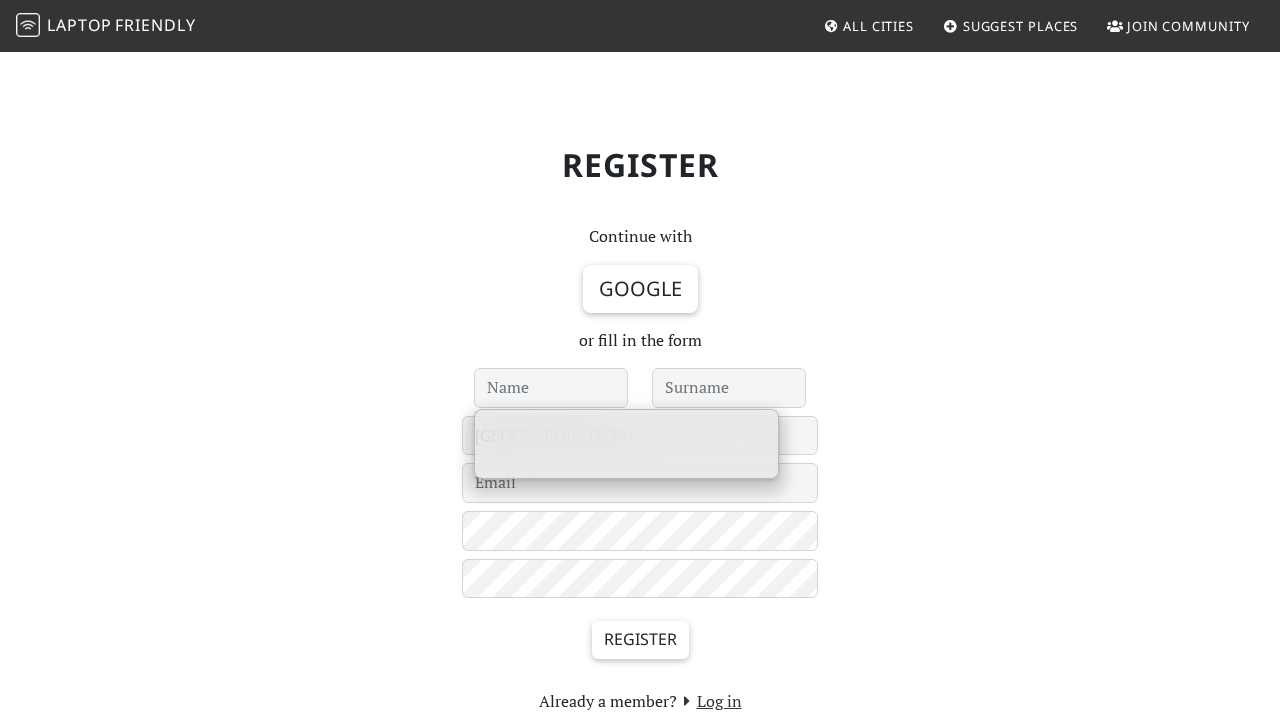 scroll, scrollTop: 0, scrollLeft: 0, axis: both 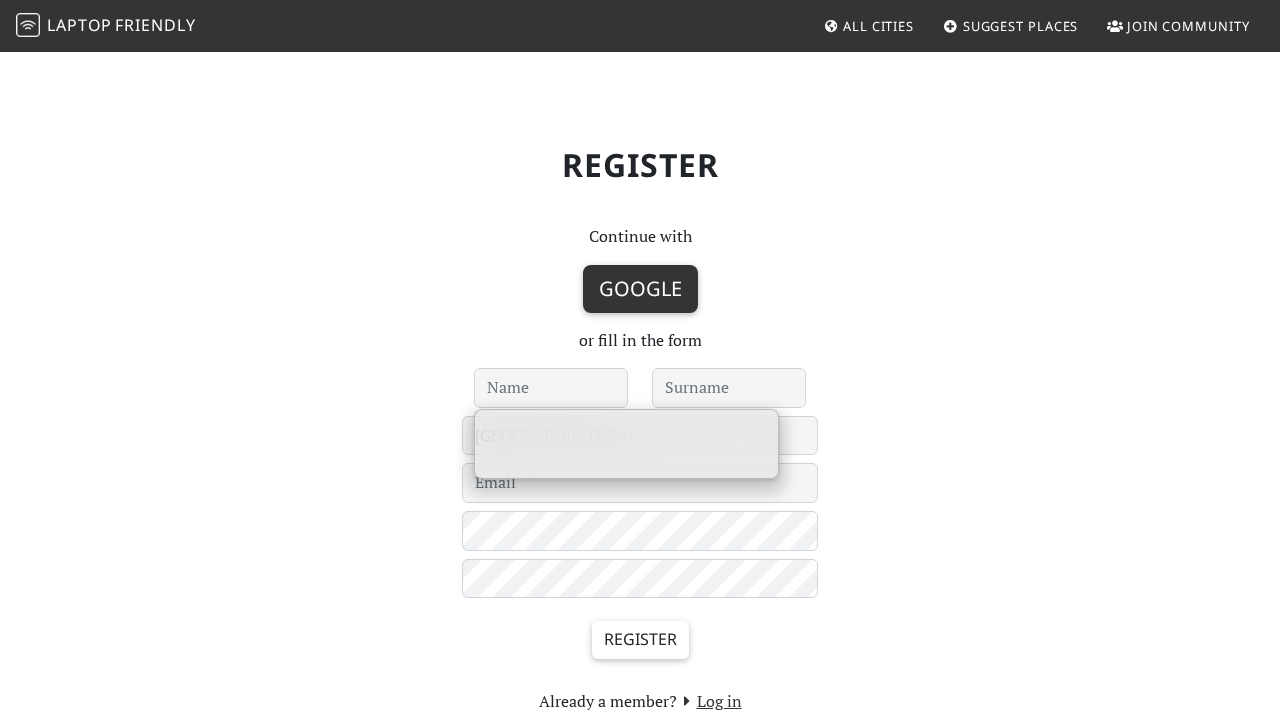 click on "Google" at bounding box center [640, 289] 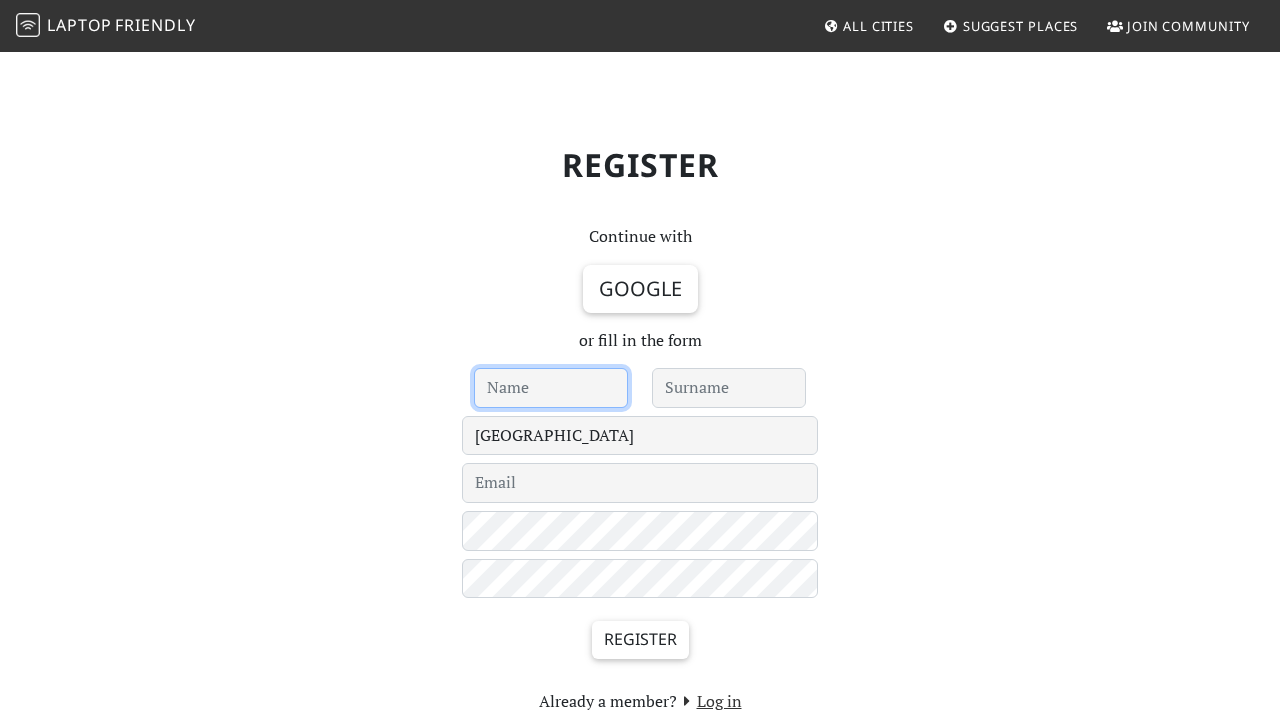 click at bounding box center (551, 388) 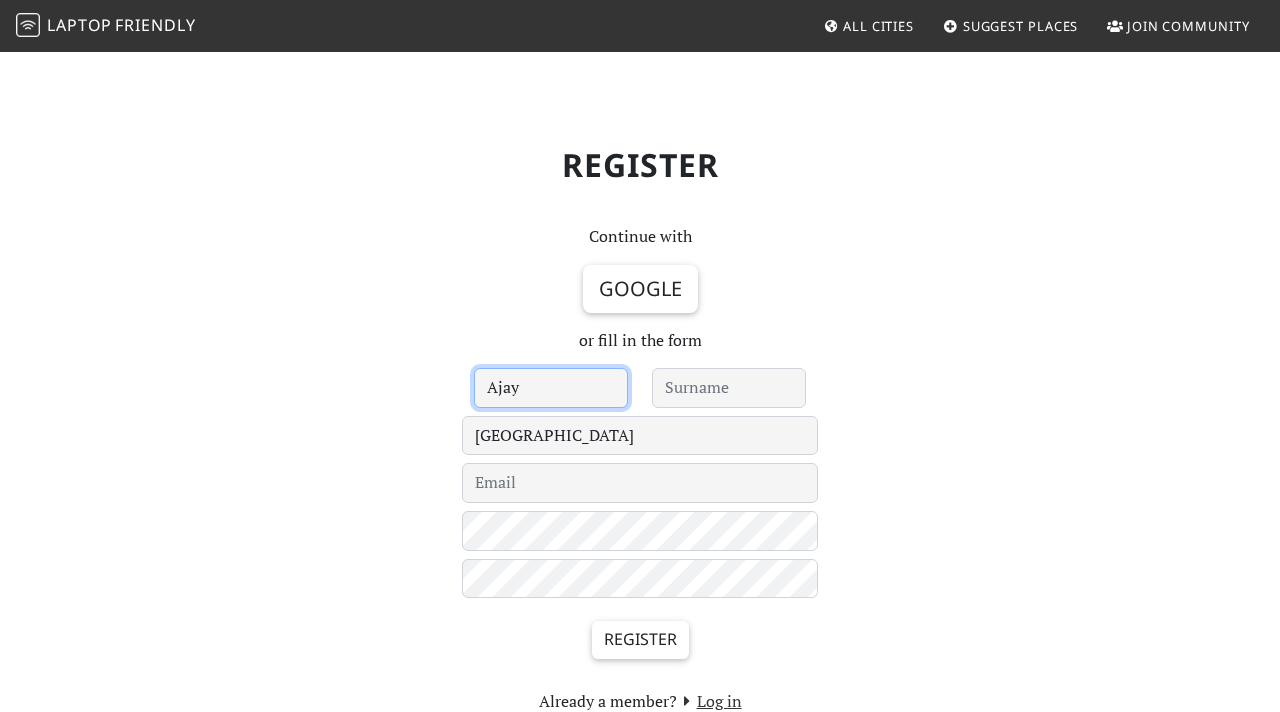 type on "Ajay" 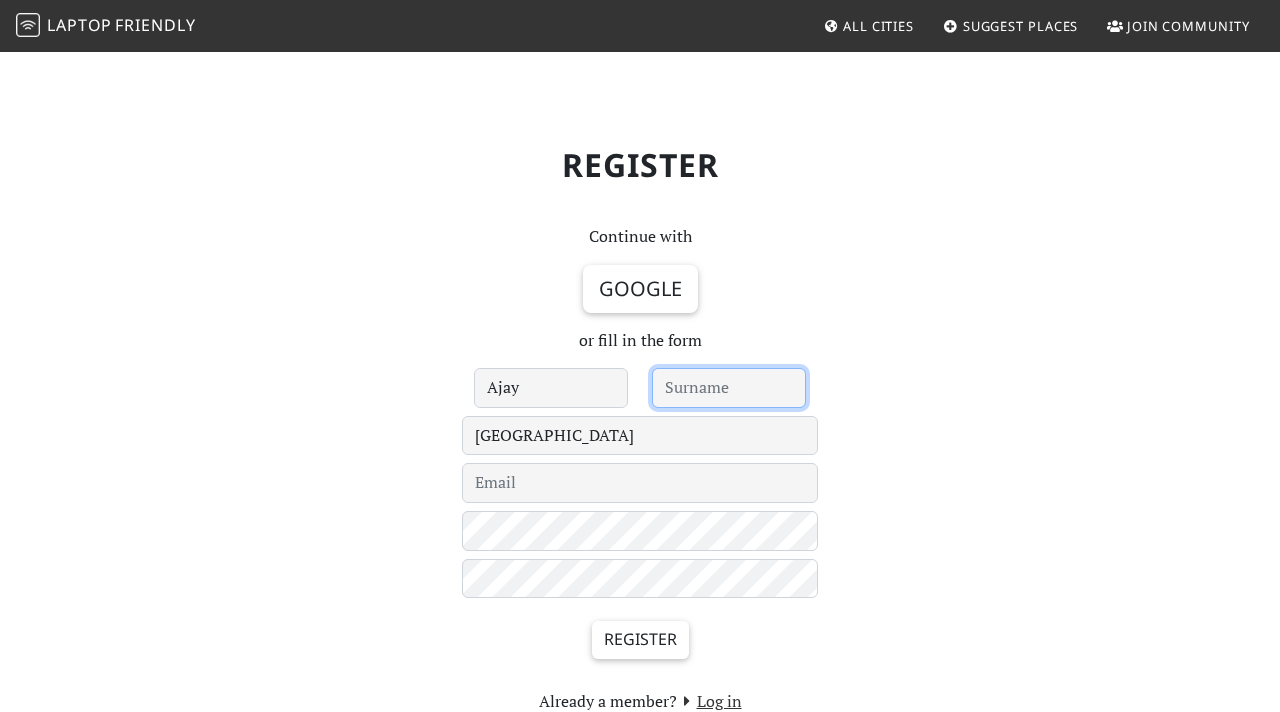 click at bounding box center [729, 388] 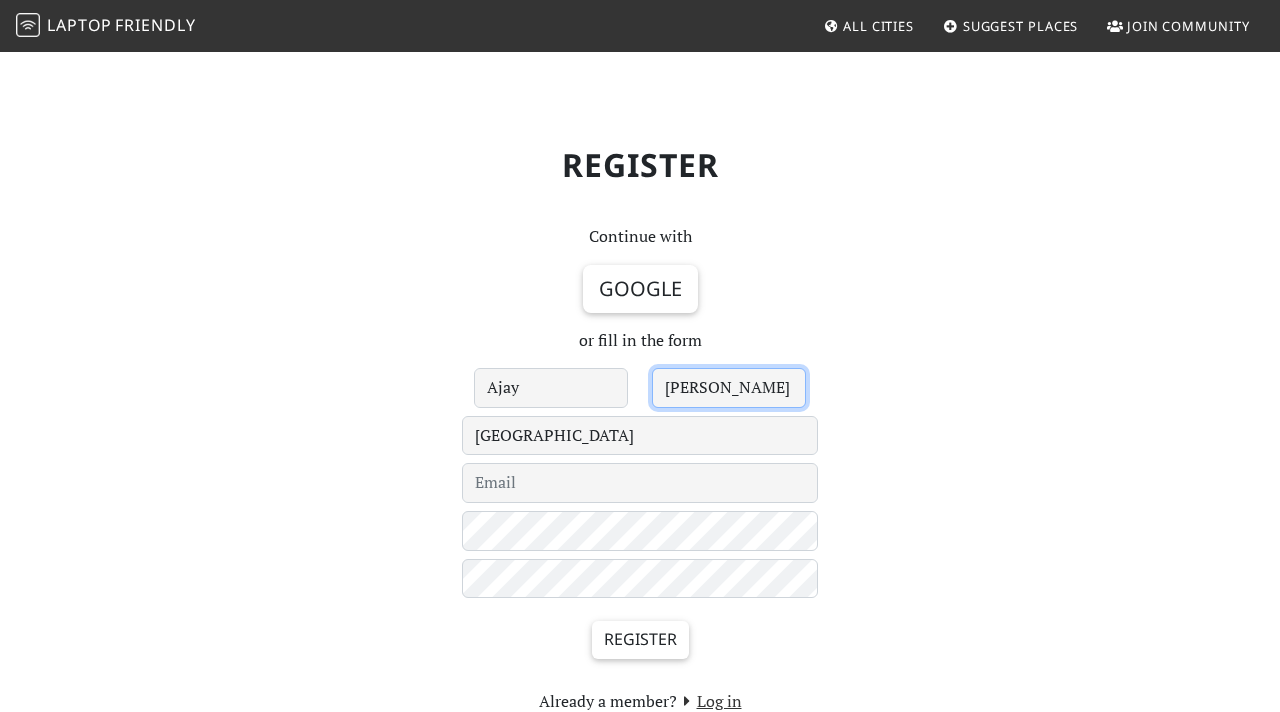 type on "Gupta" 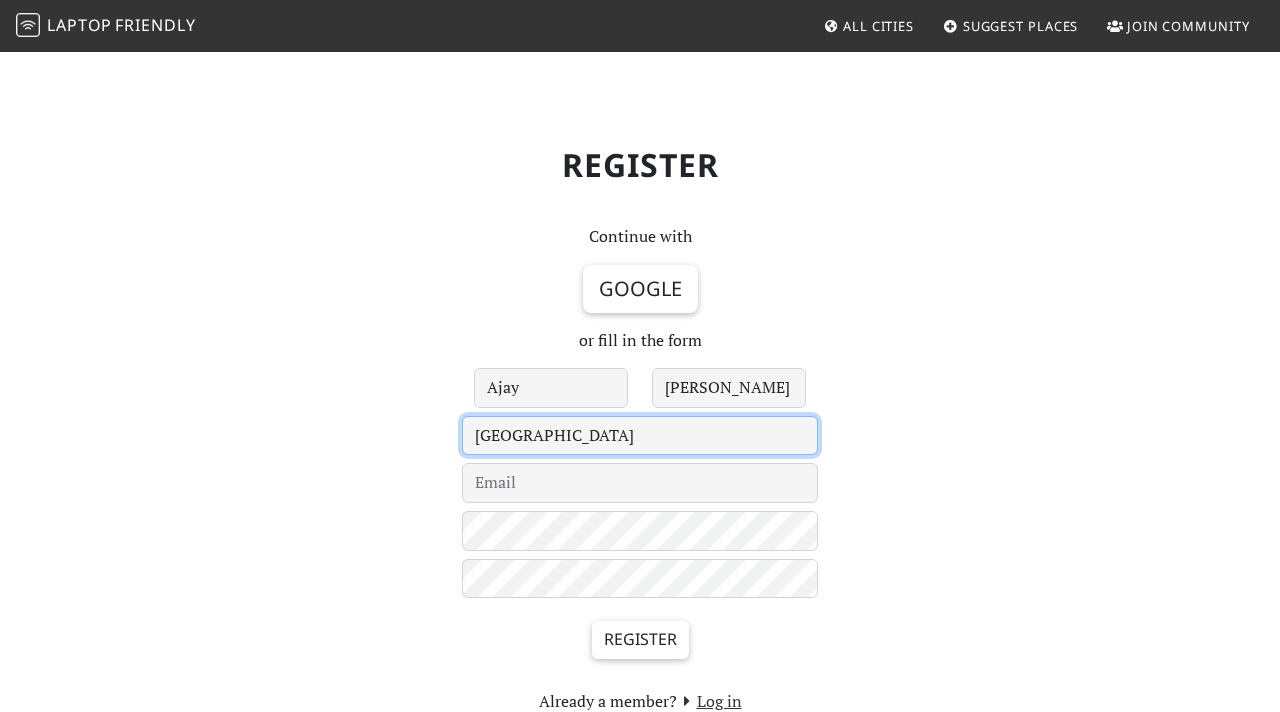 click on "Le Havre
's-Hertogenbosch
- Under Review -
Aachen
Aarhus
Abingdon
Abu Dhabi
Accra
Addis Ababa
Adelaide
Ado Ekiti
Agualva-Cacém
Ahmedabad
Aix-en-Provence
Ajman
Ajmer
Al Wafrah
Alameda
Alanya
Albufeira
Albuquerque
Alexandria
Alexandria (Virginia)
Alicante
Almada
Almaty
Alto Paraíso de Goiás
Amadora
Amarante
Amman
Amsterdam
Anchorage
Ankara
Antalya
Antigua
Antwerp
Aqaba
Aranđelovac
Arlington
Arnhem
Arosa
Ashbourne
Ashburn
Assam
Athens
Atlanta
Auckland
Austin
Aveiro
Aviles
Ayutthaya
Bacalar
Baguio
Bahir Dar
Baku
Baltimore
Bamako
Bang Sare
Bangi
Bangkok
Banja Luka
Bansko
Barcelona
Bari
Barranco
Barreiro
Basel
Basingstoke
Bath
Bayonne
Bedford
Beirut
Bekasi
Belgrade
Belo Horizonte
Bengaluru
Berat
Berkeley
Berlin
Bhatkal
Bhopal
Bhubaneswar
Białystok
Bietigheim-Bissingen
Bilbao
Billericay
Birmingham
Bishkek
Bishopston
Bitola
Bo" at bounding box center [640, 436] 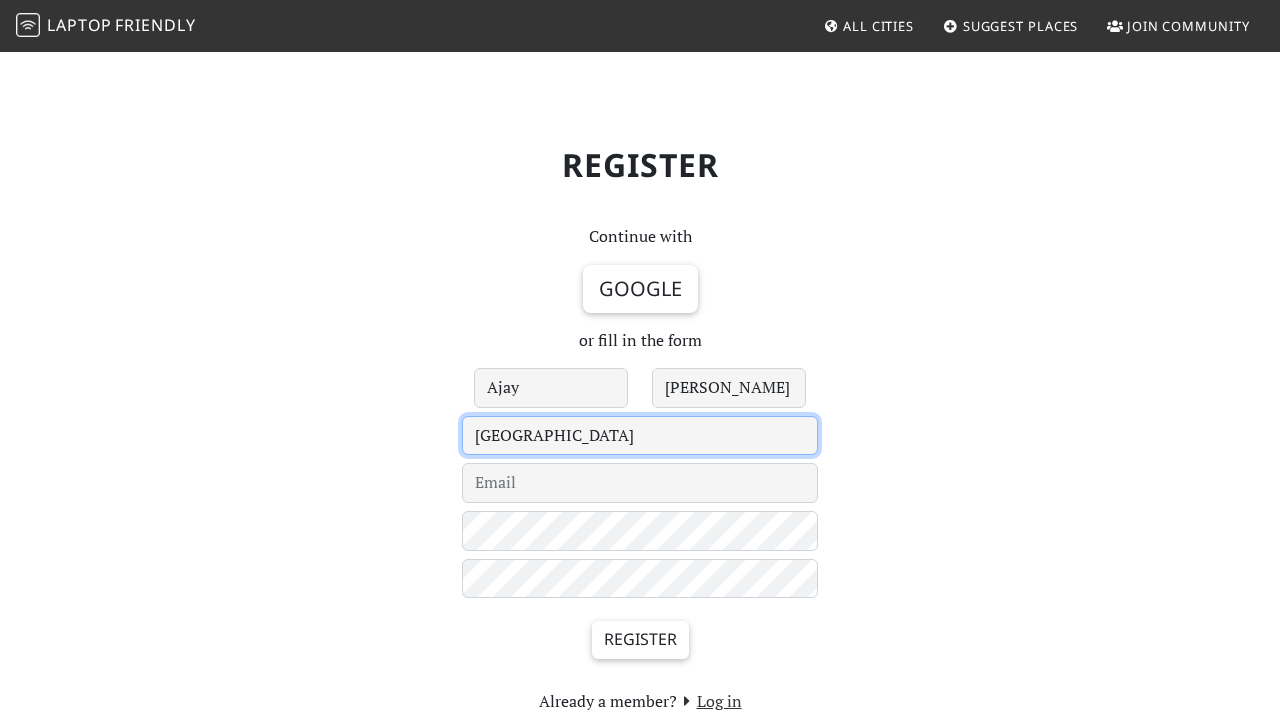 select on "145" 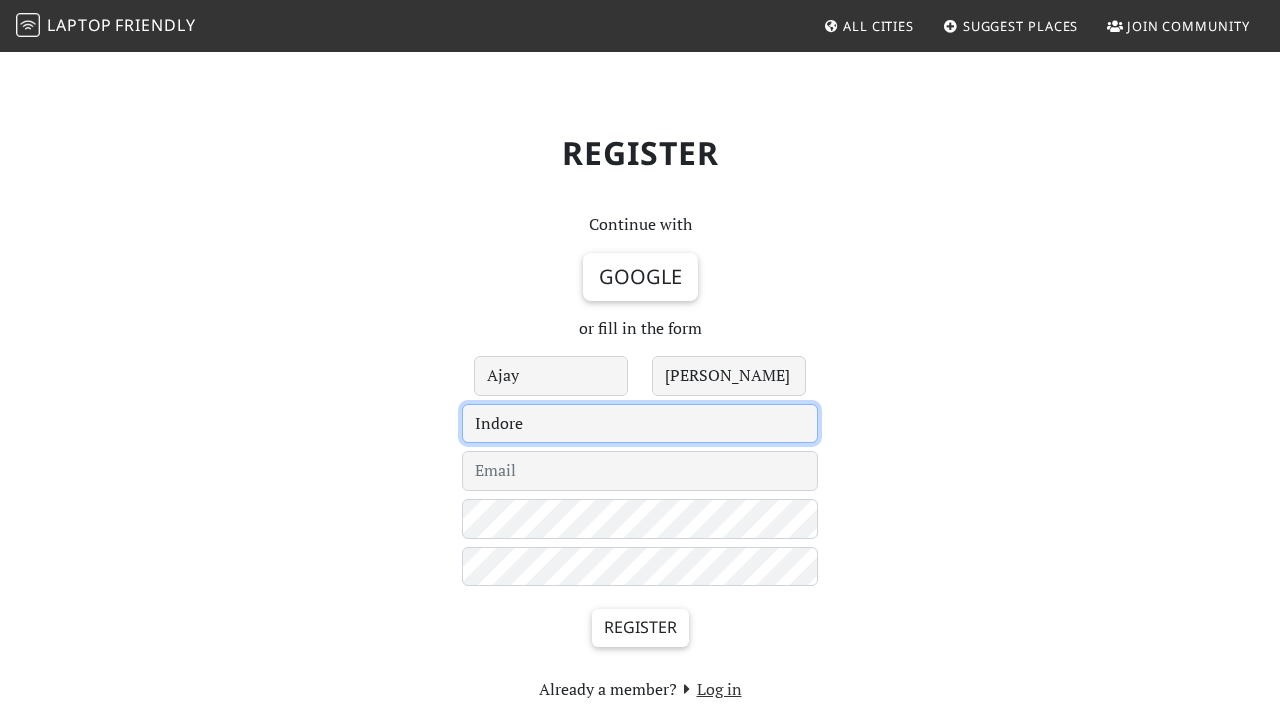 scroll, scrollTop: 15, scrollLeft: 0, axis: vertical 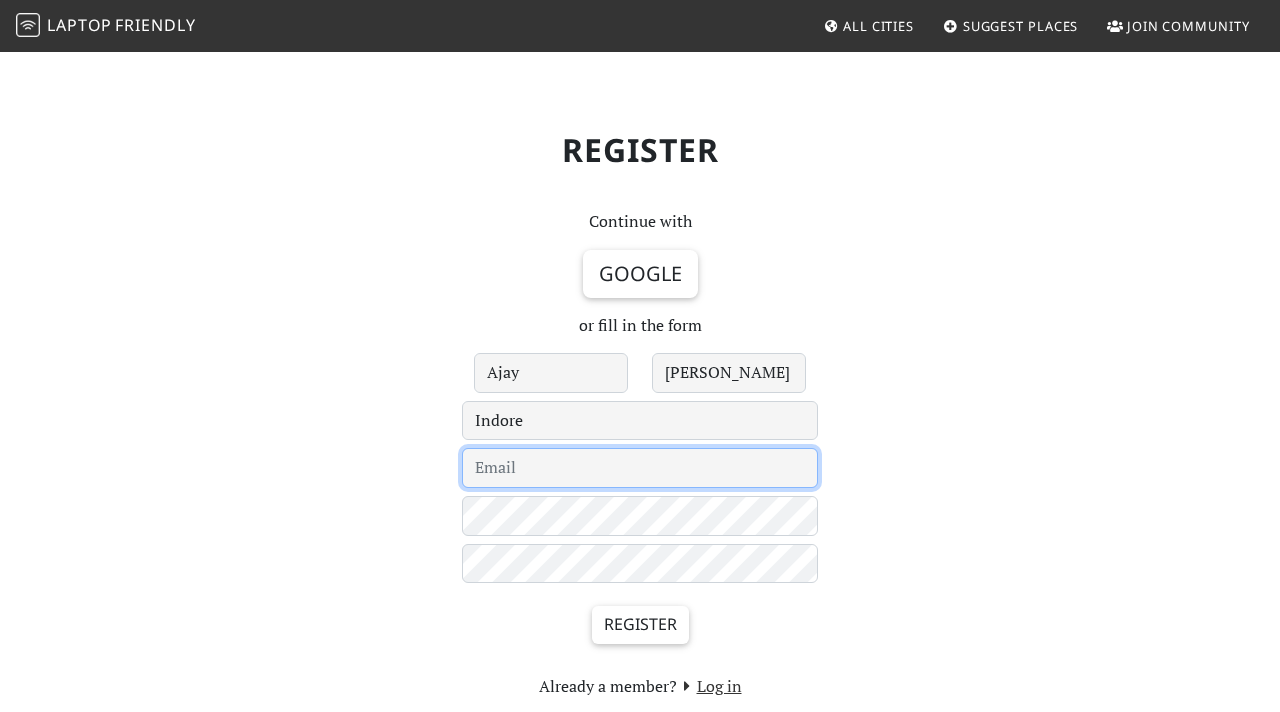 click at bounding box center [640, 468] 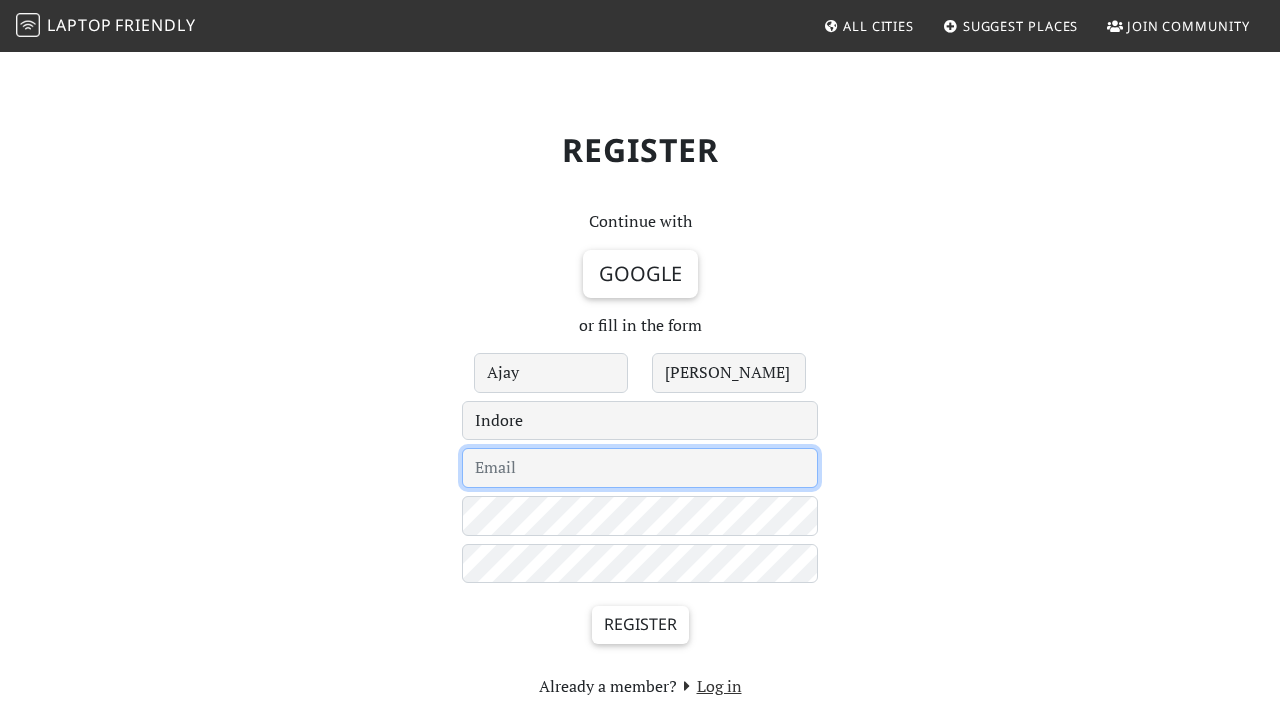 type on "a" 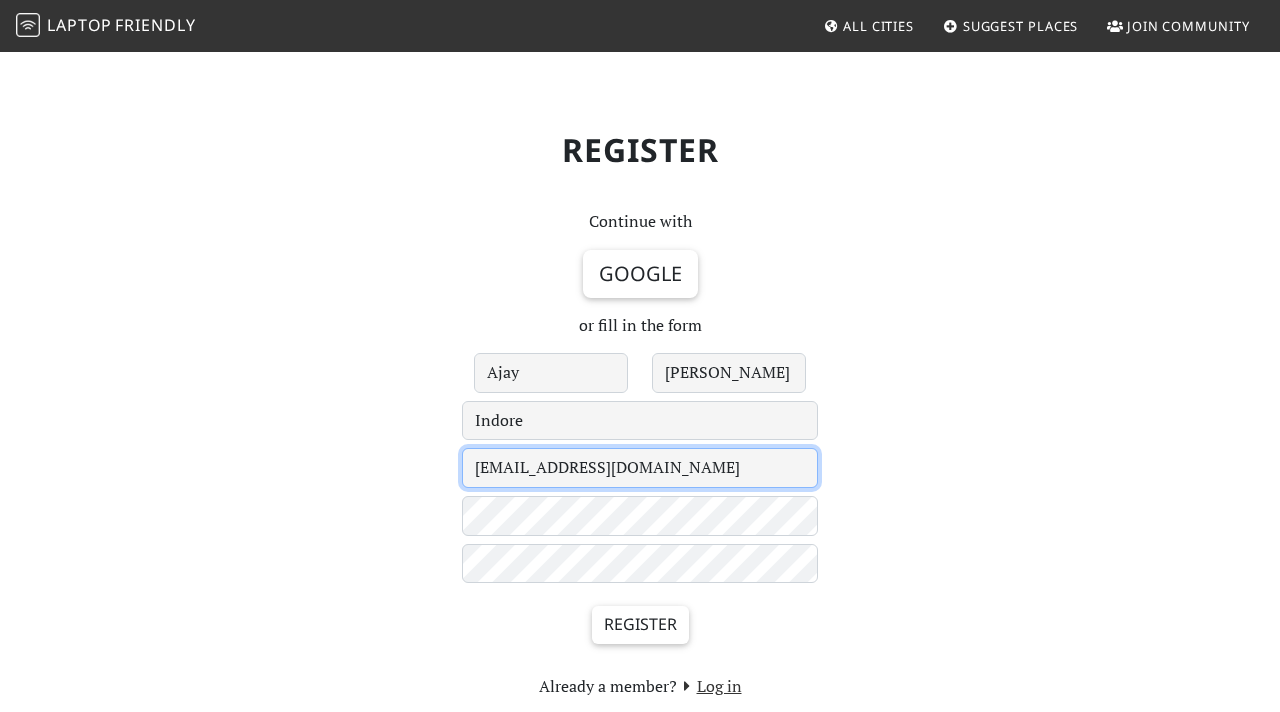 type on "jaygupta7447@gmail.com" 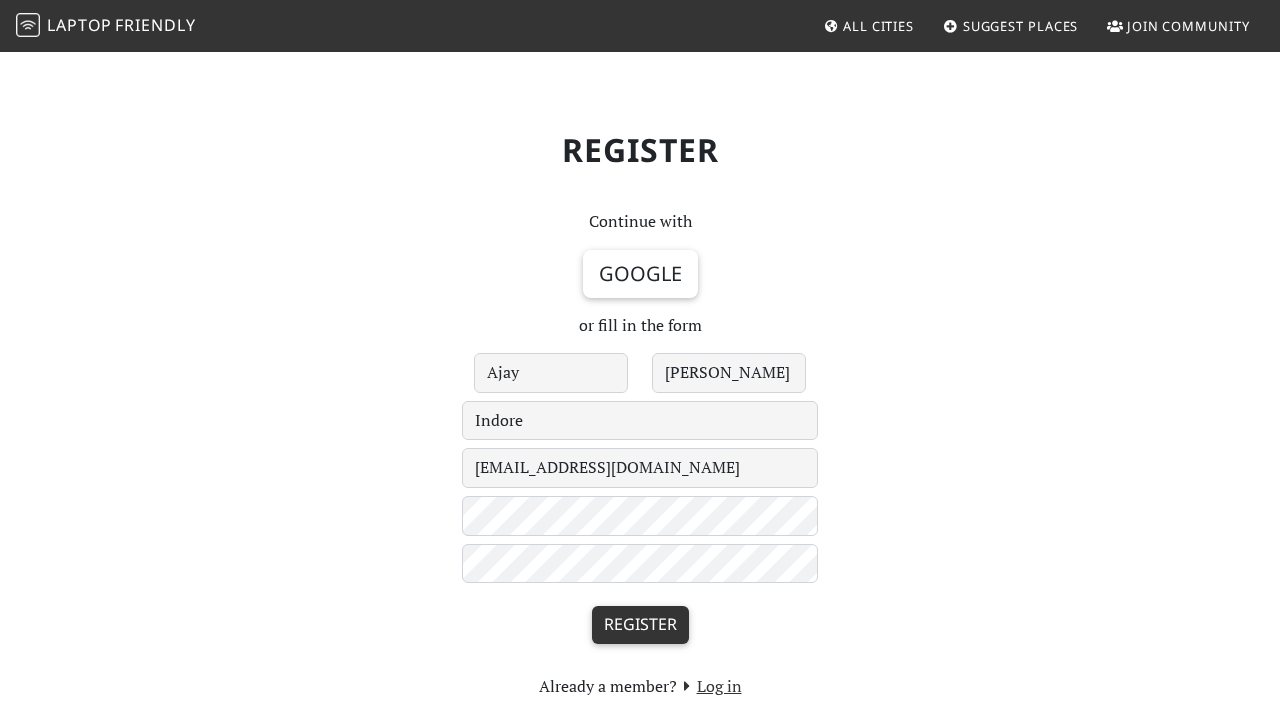 click on "Register" at bounding box center [640, 625] 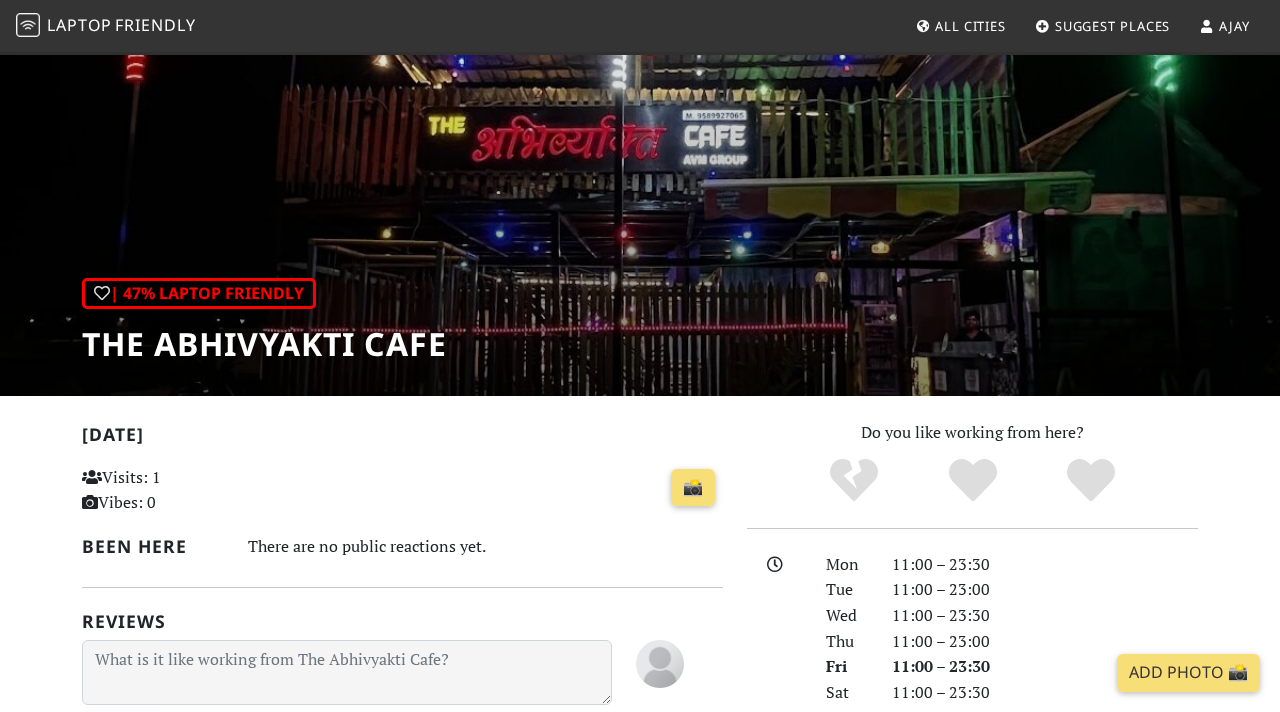 scroll, scrollTop: 0, scrollLeft: 0, axis: both 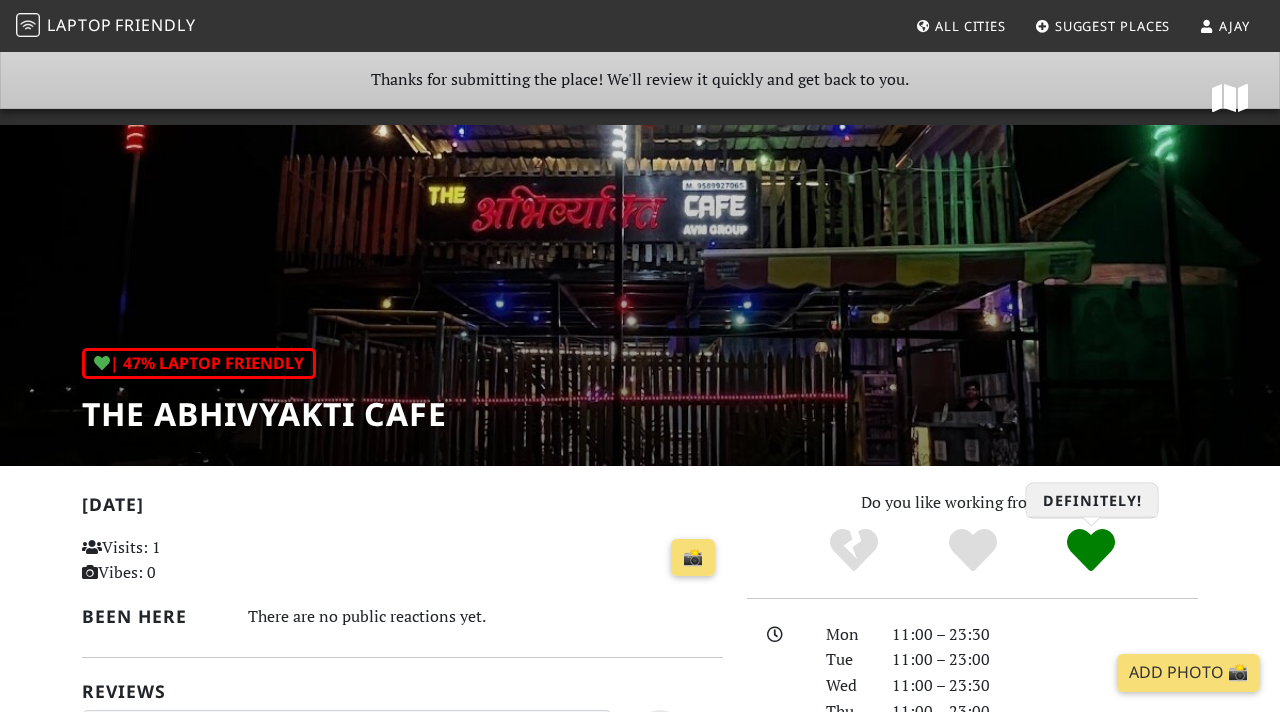 click at bounding box center (1091, 550) 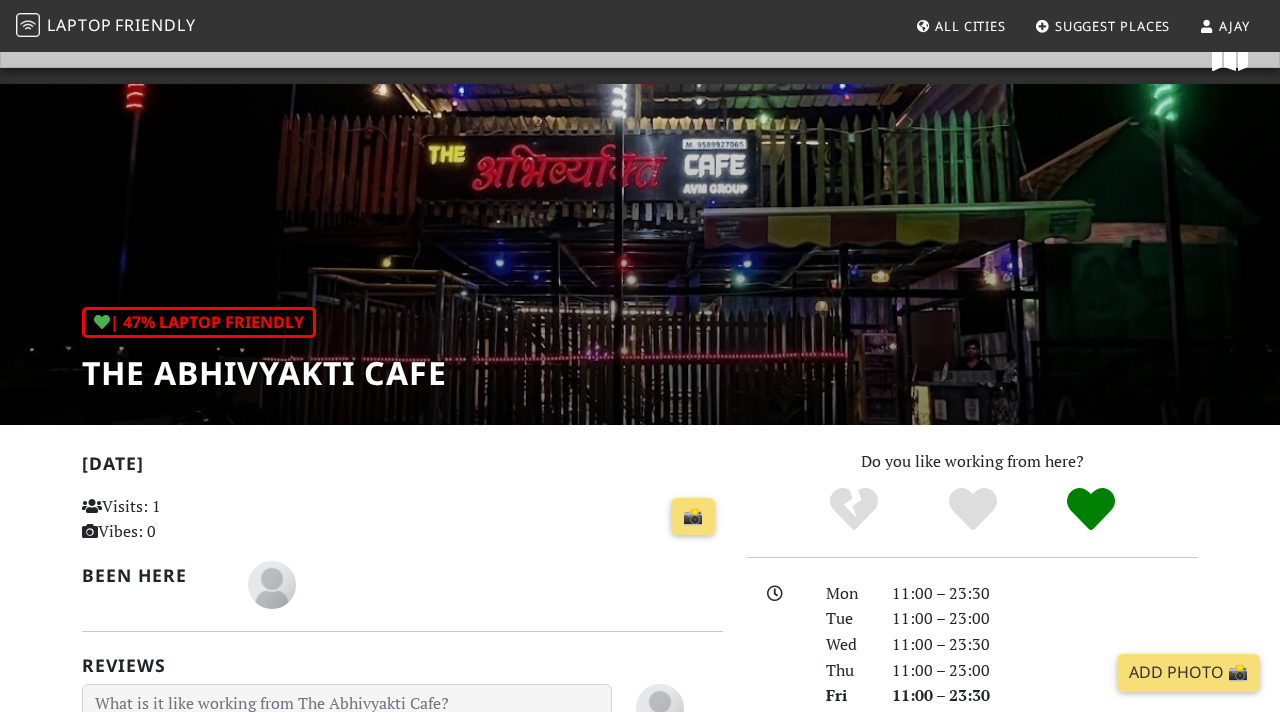 scroll, scrollTop: 0, scrollLeft: 0, axis: both 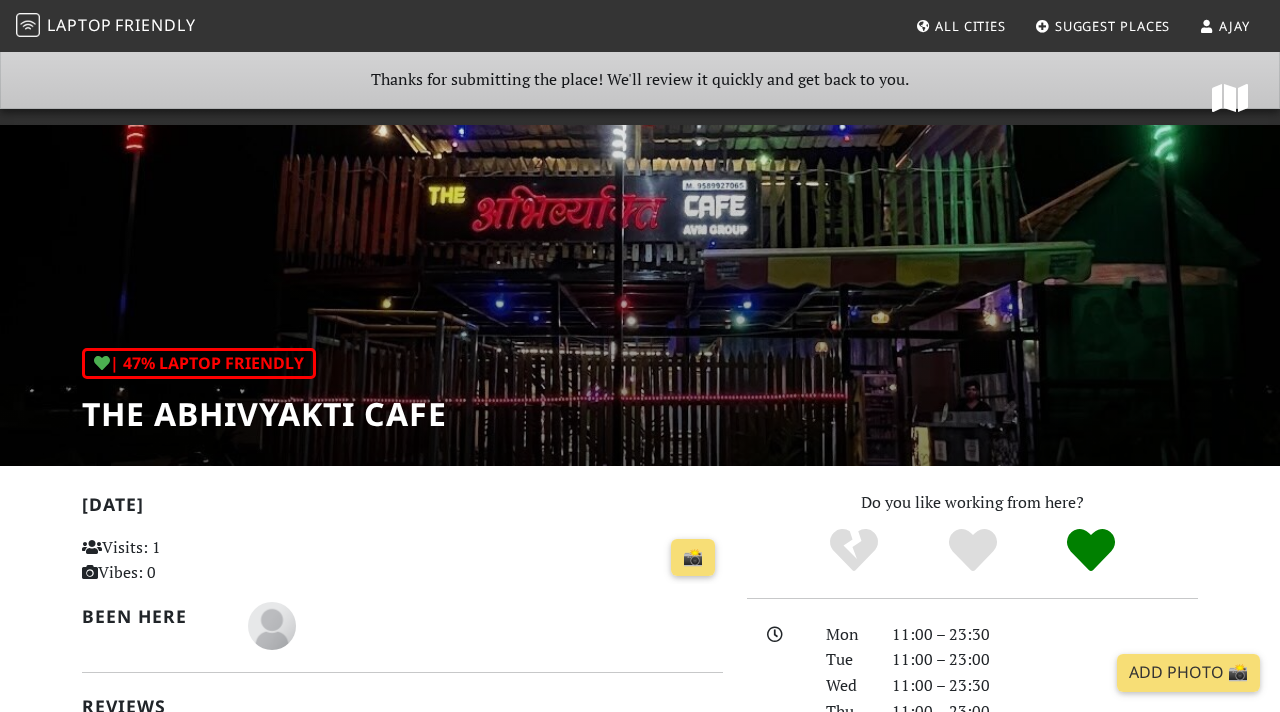 click on "All Cities" at bounding box center [960, 26] 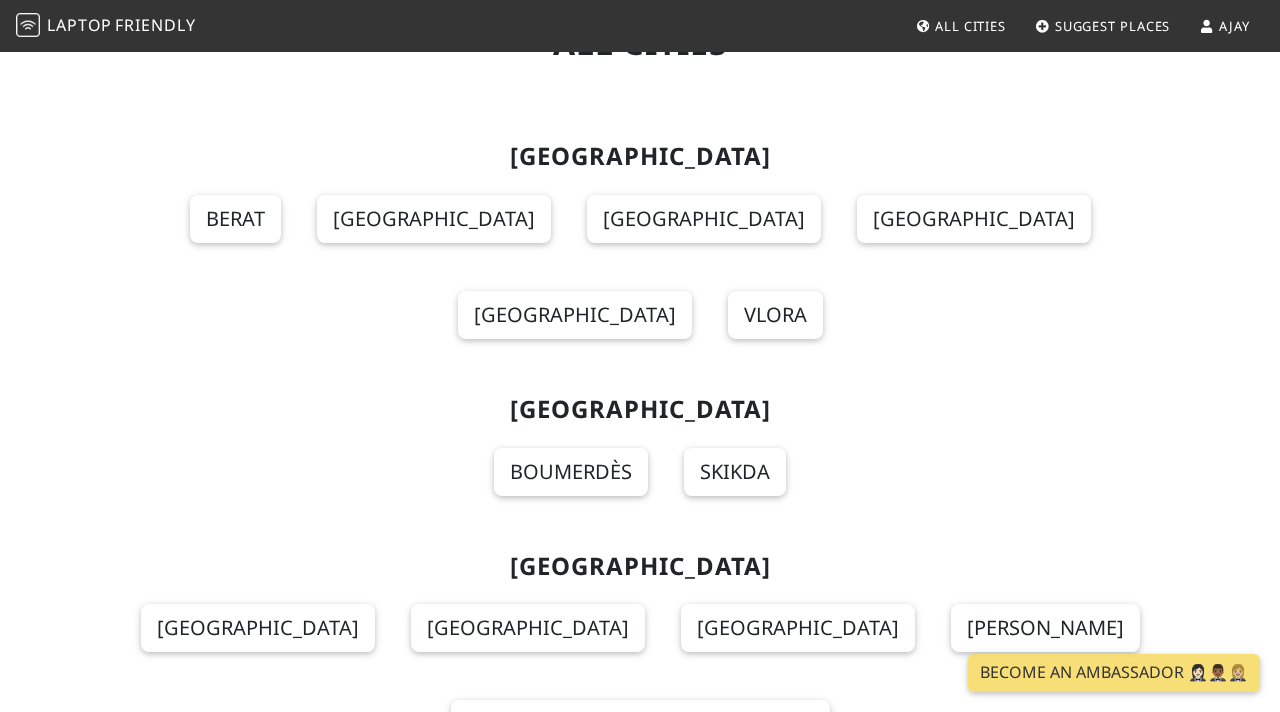 scroll, scrollTop: 0, scrollLeft: 0, axis: both 